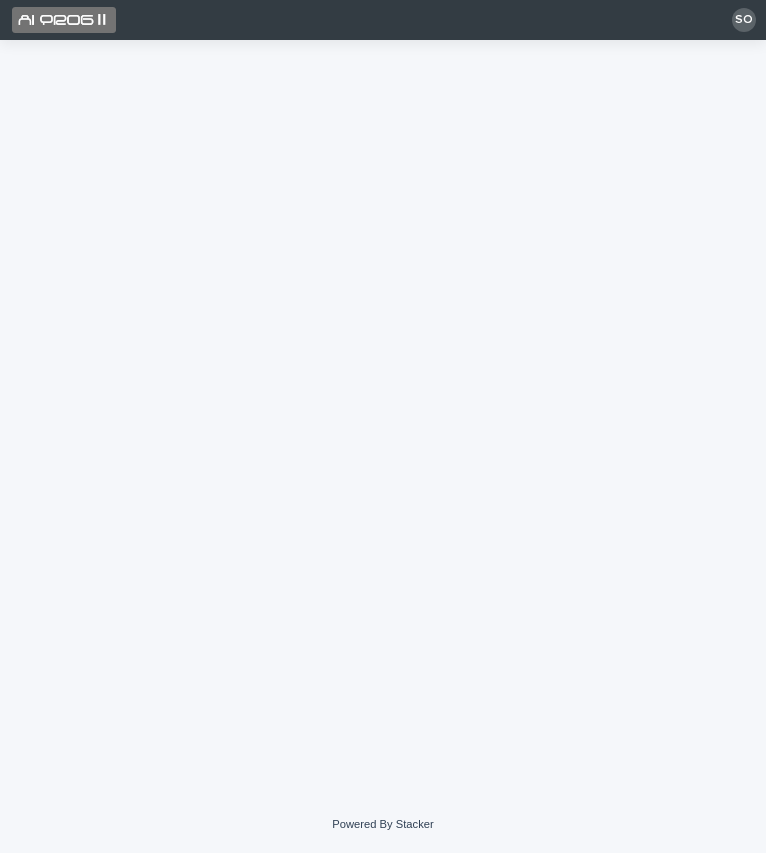 scroll, scrollTop: 0, scrollLeft: 0, axis: both 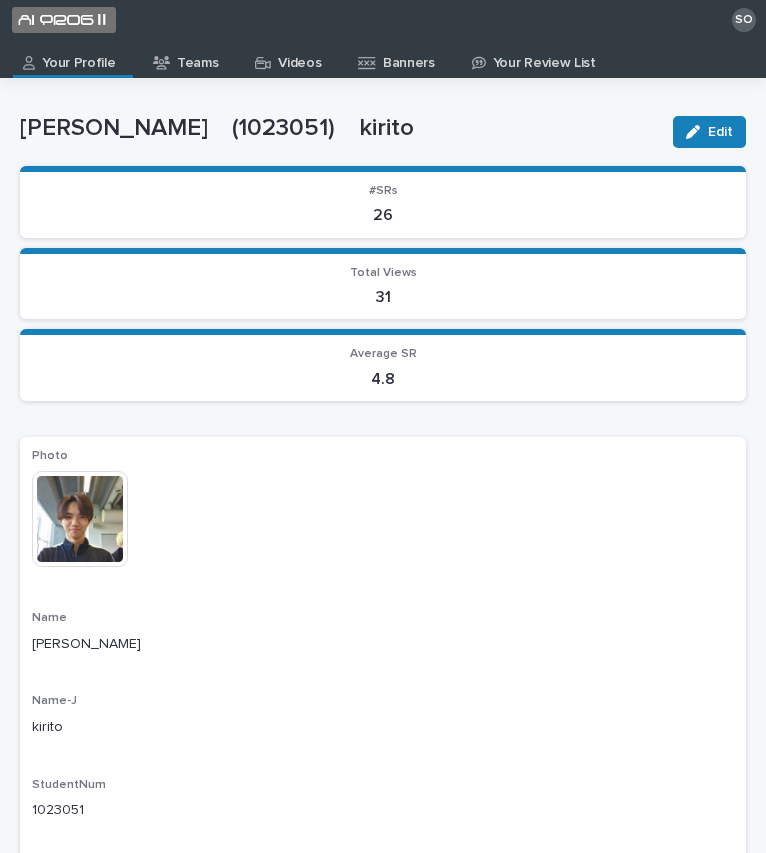 click on "Videos" at bounding box center (299, 56) 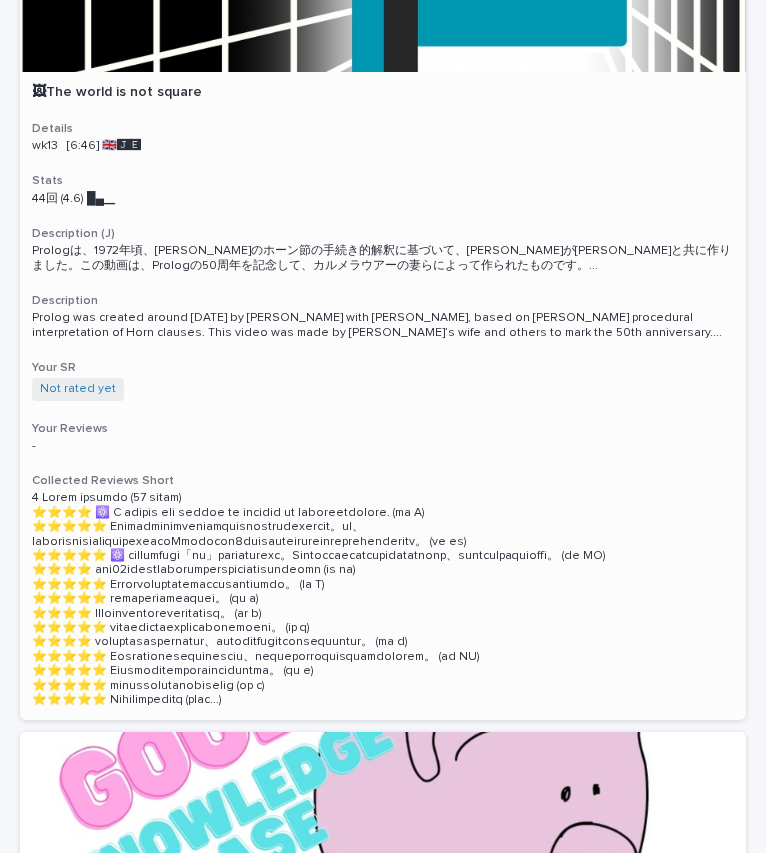 scroll, scrollTop: 0, scrollLeft: 0, axis: both 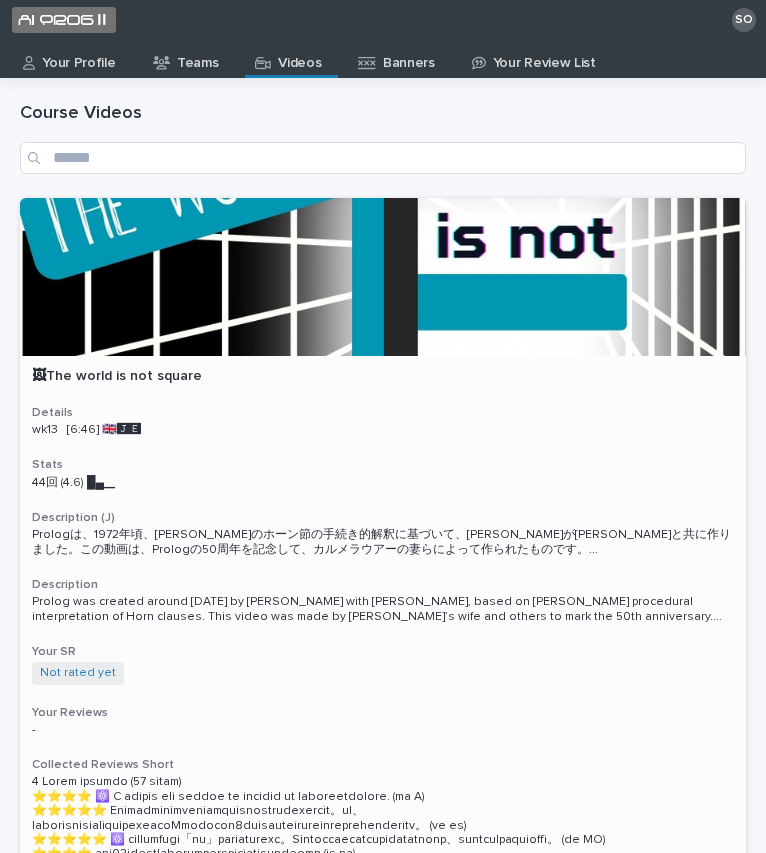 click at bounding box center (383, 277) 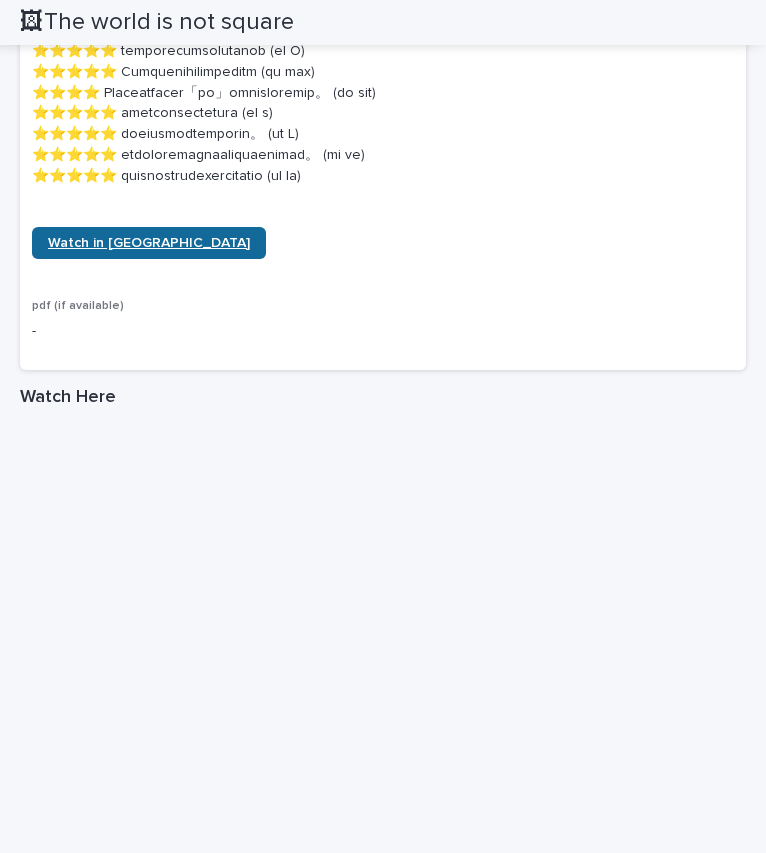 scroll, scrollTop: 1822, scrollLeft: 0, axis: vertical 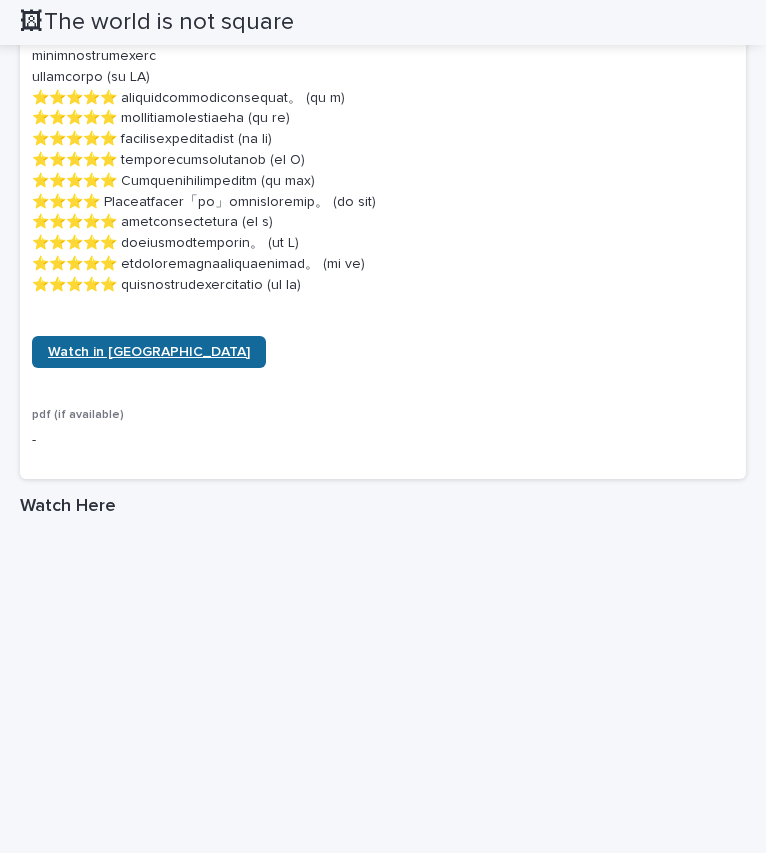 click on "Watch in [GEOGRAPHIC_DATA]" at bounding box center [149, 352] 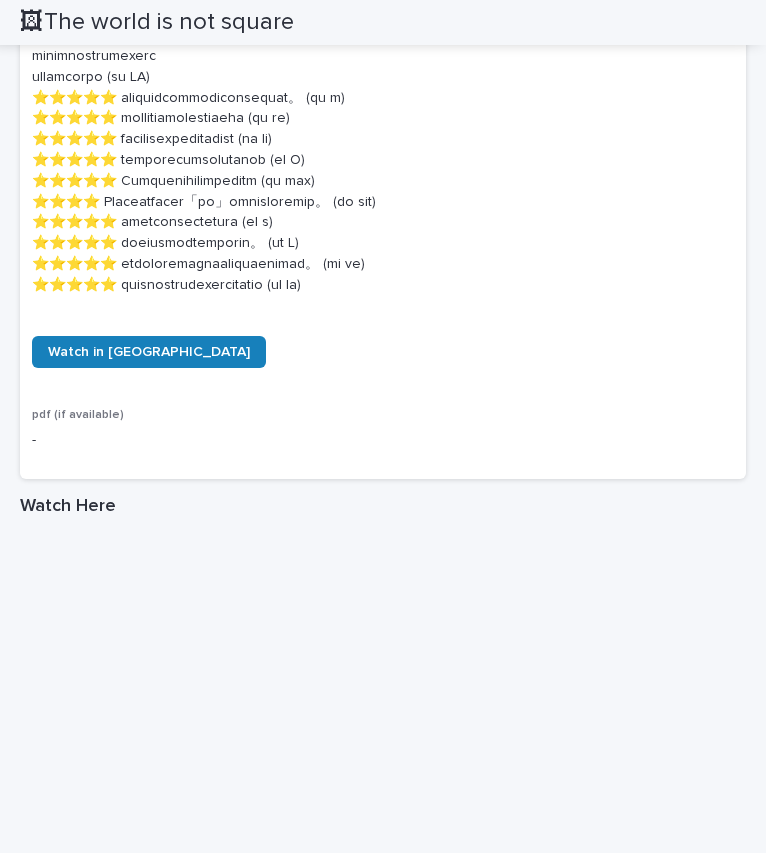 scroll, scrollTop: 2668, scrollLeft: 0, axis: vertical 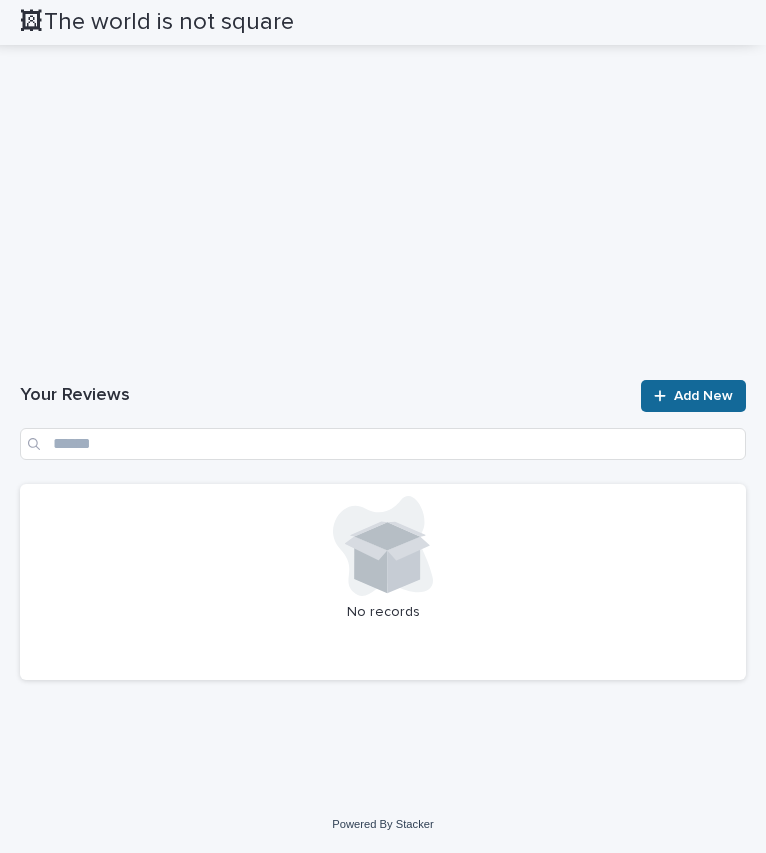 click on "Add New" at bounding box center [703, 396] 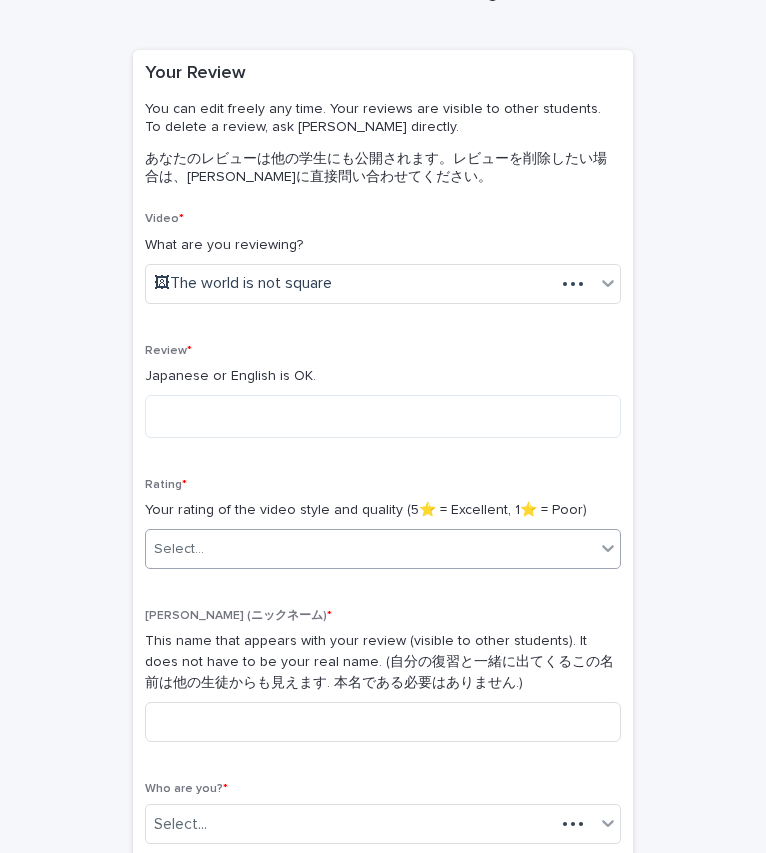 scroll, scrollTop: 126, scrollLeft: 0, axis: vertical 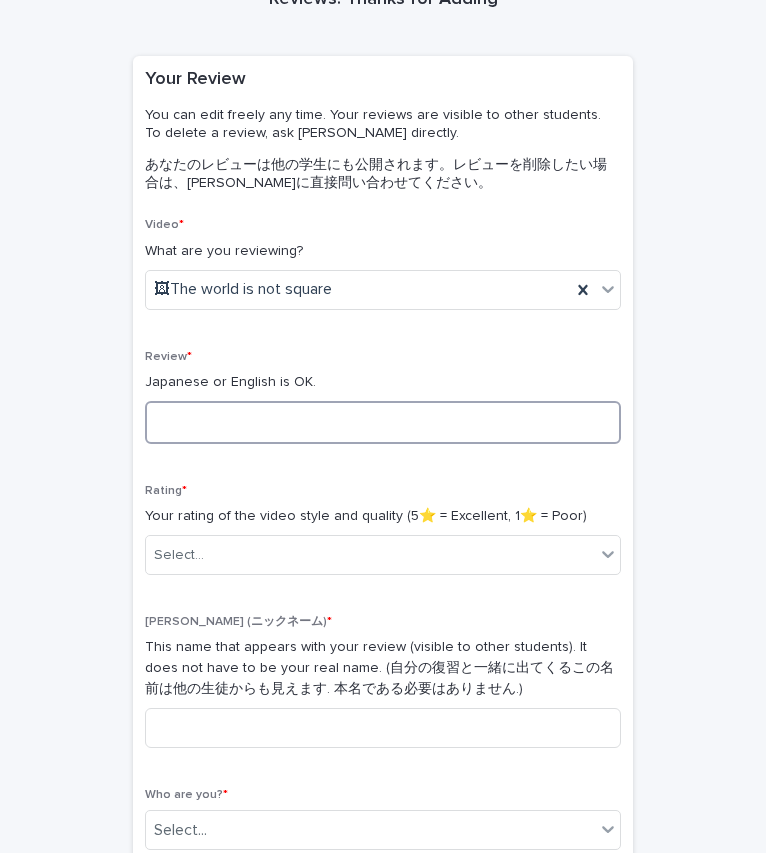 click at bounding box center (383, 422) 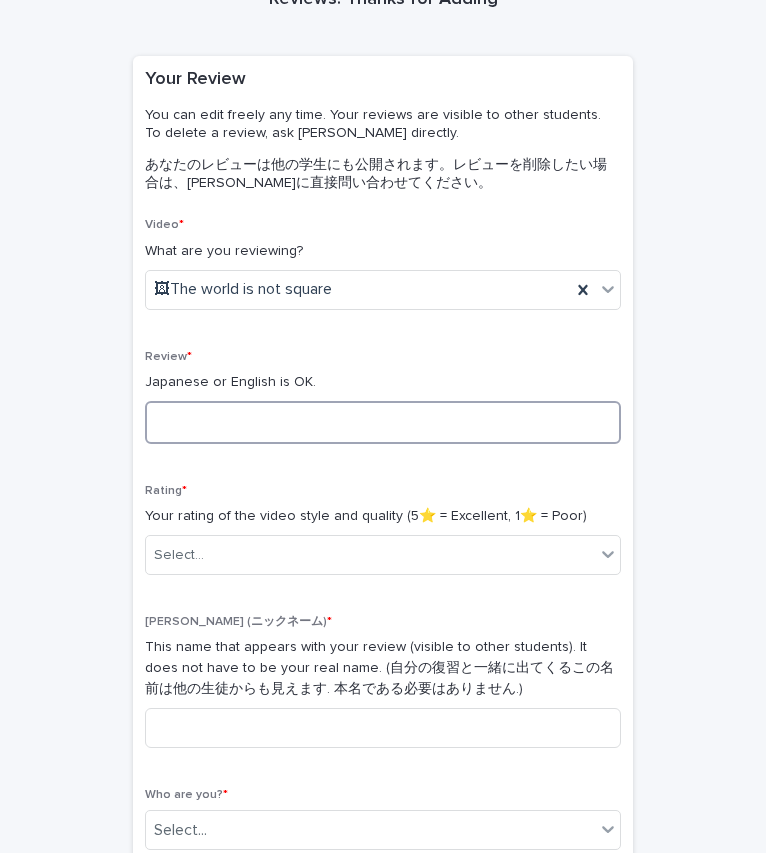 scroll, scrollTop: 0, scrollLeft: 0, axis: both 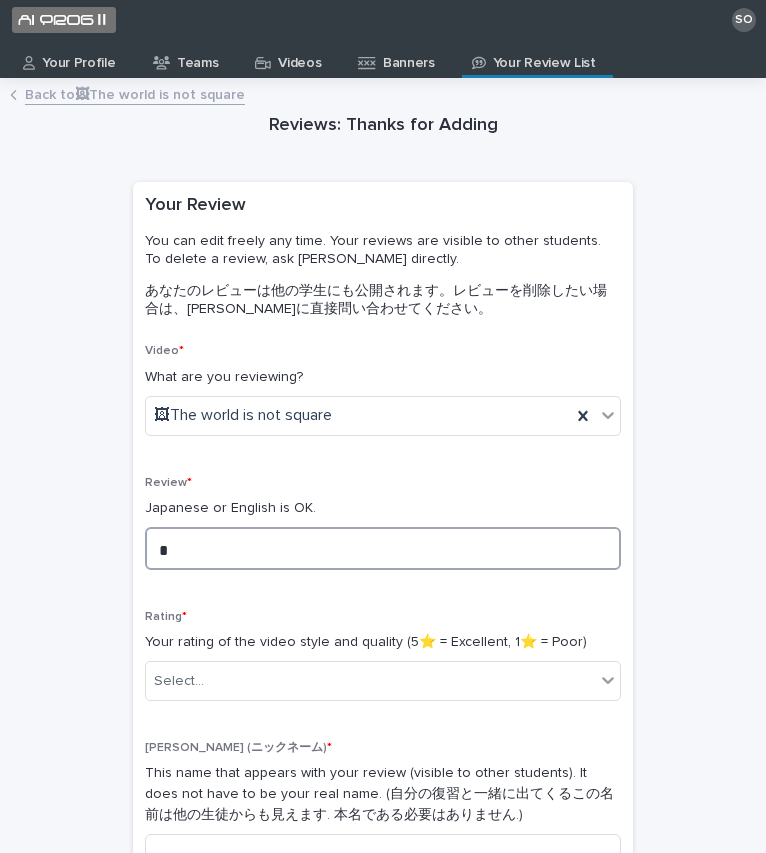 click on "*" at bounding box center (383, 548) 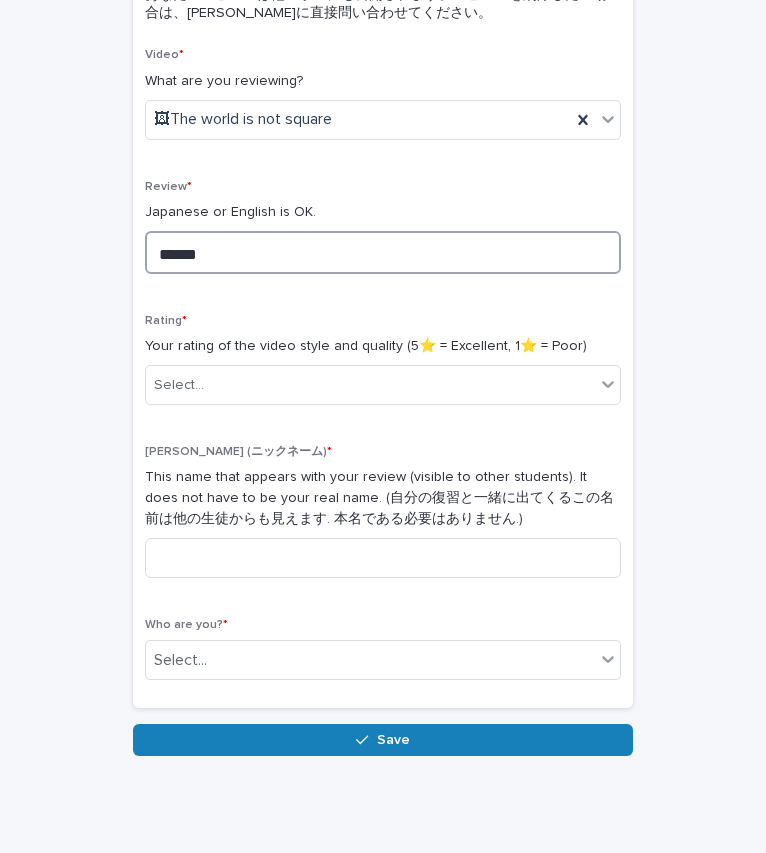 scroll, scrollTop: 251, scrollLeft: 0, axis: vertical 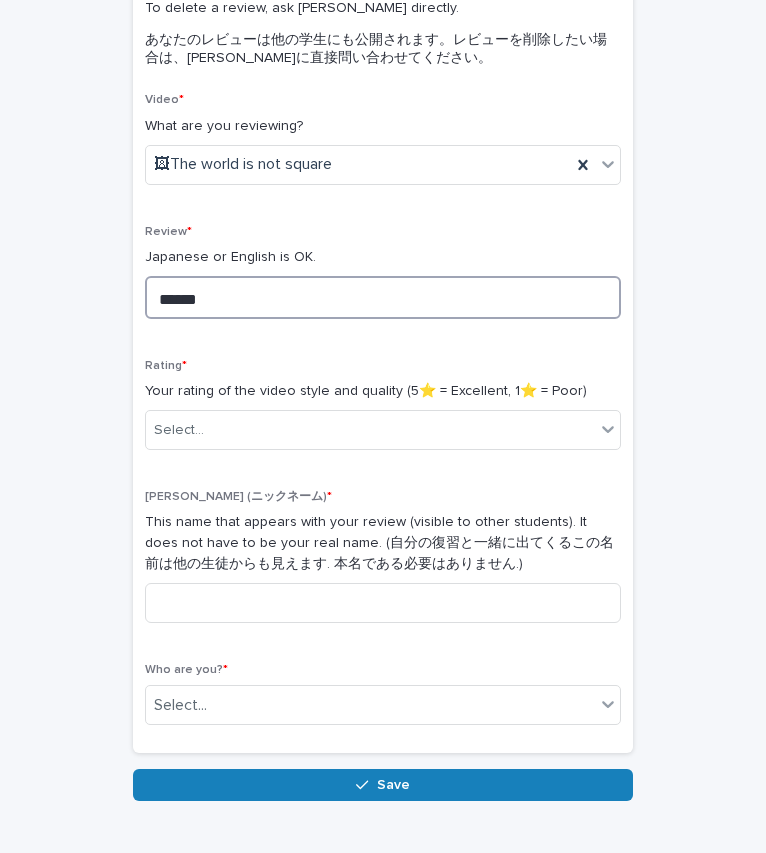 type on "******" 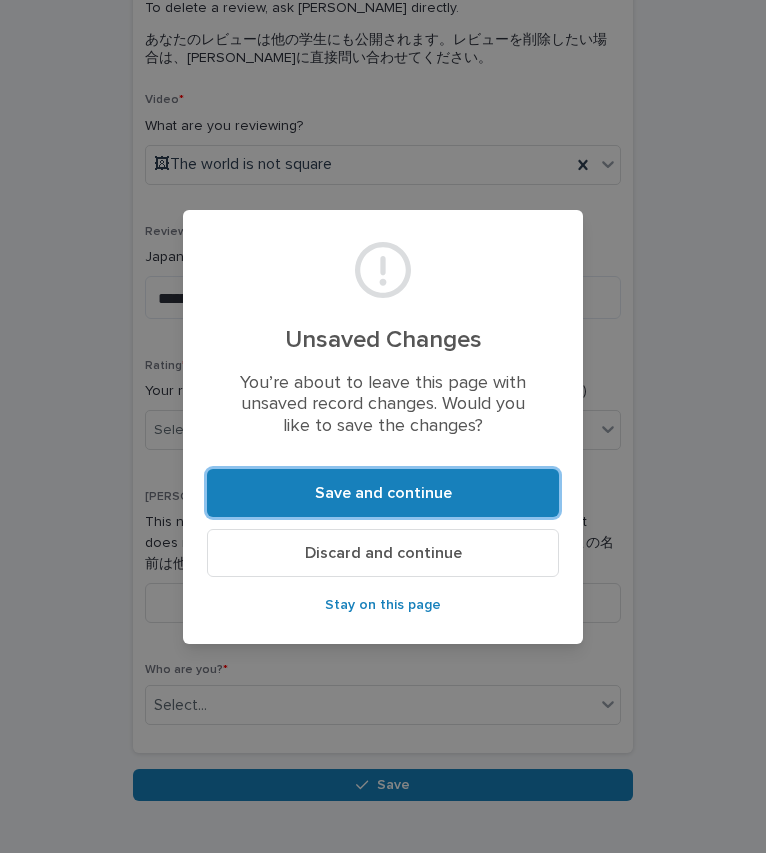drag, startPoint x: 282, startPoint y: 486, endPoint x: 314, endPoint y: 561, distance: 81.5414 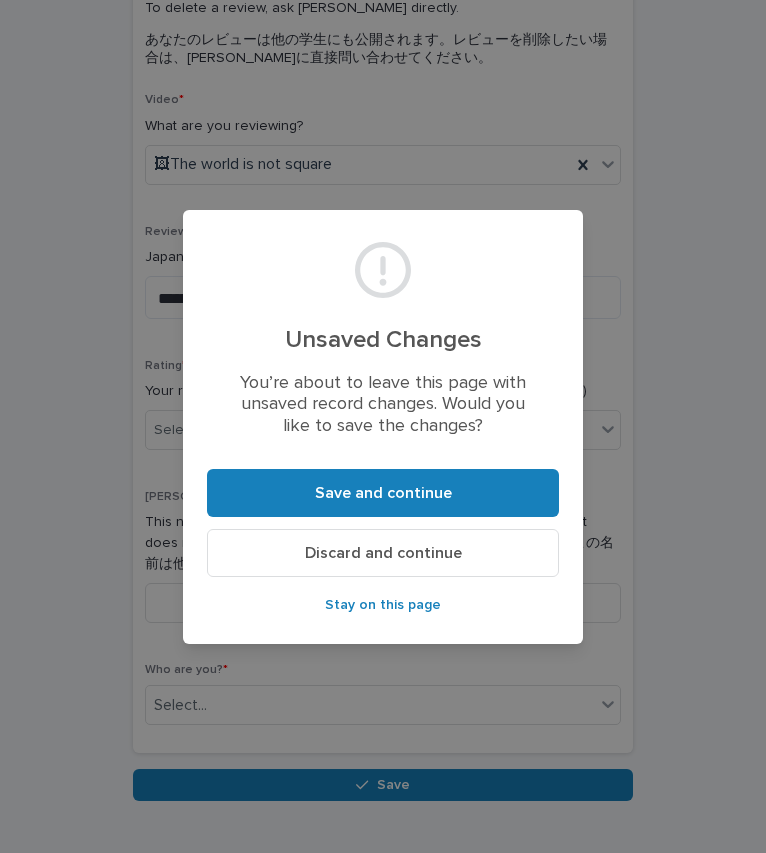 click on "Discard and continue" at bounding box center (383, 553) 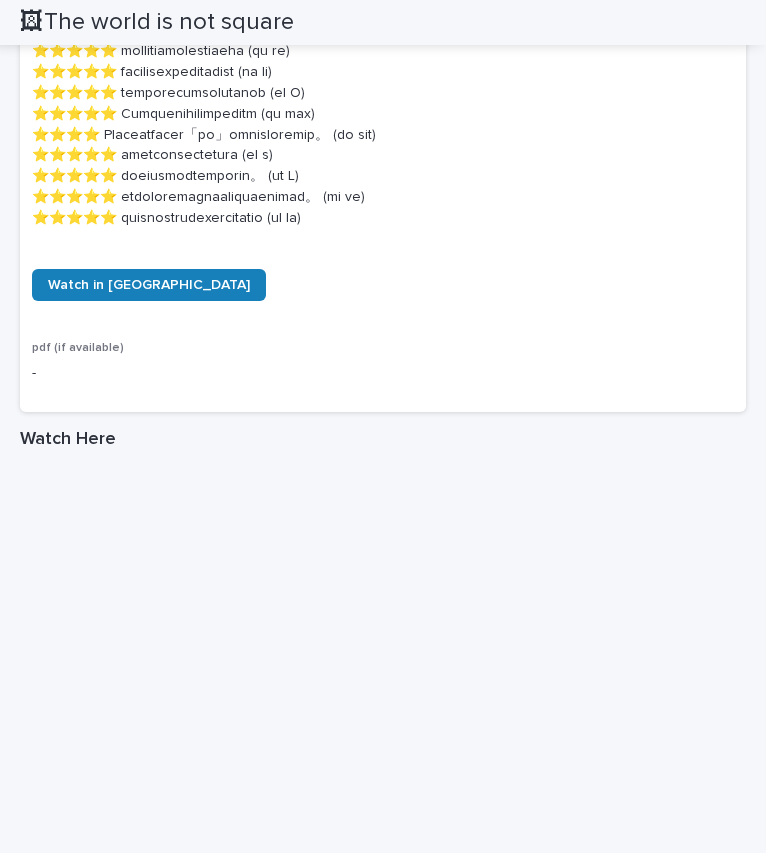 scroll, scrollTop: 1854, scrollLeft: 0, axis: vertical 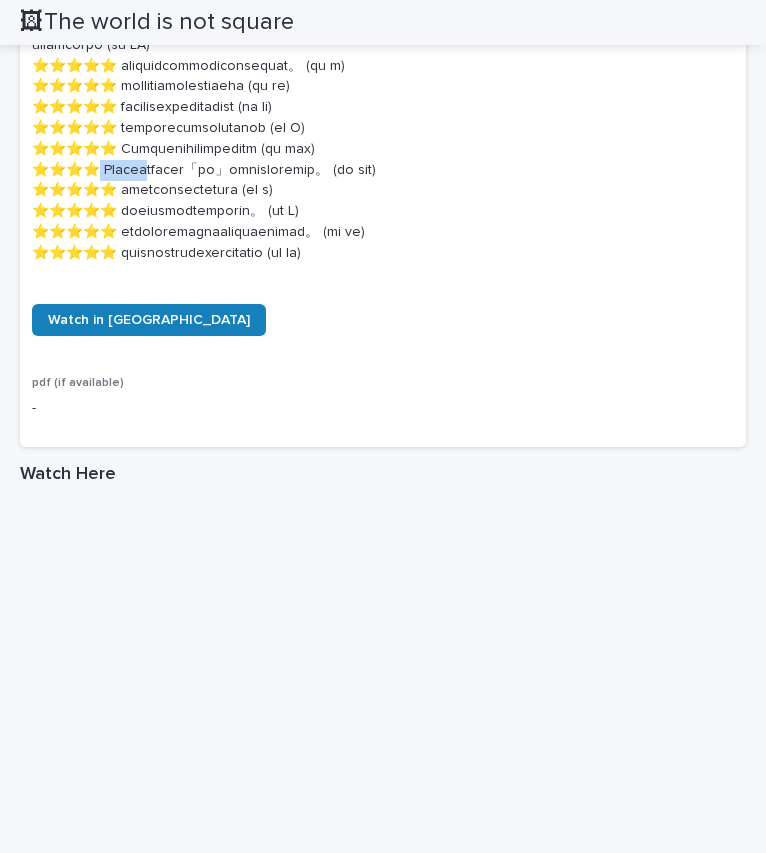 drag, startPoint x: 110, startPoint y: 298, endPoint x: 157, endPoint y: 299, distance: 47.010635 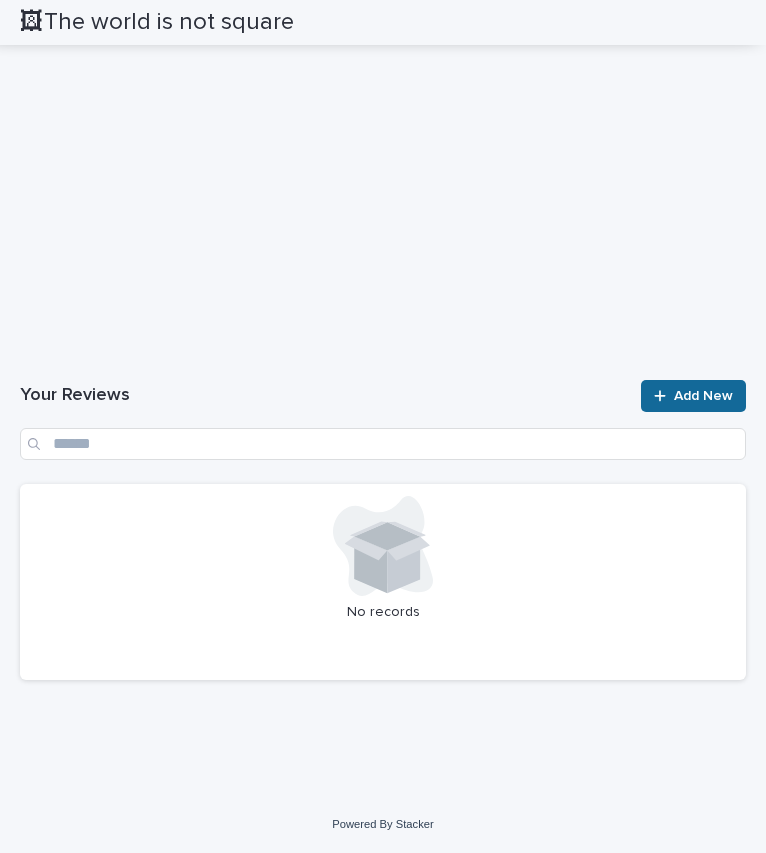 click at bounding box center [664, 396] 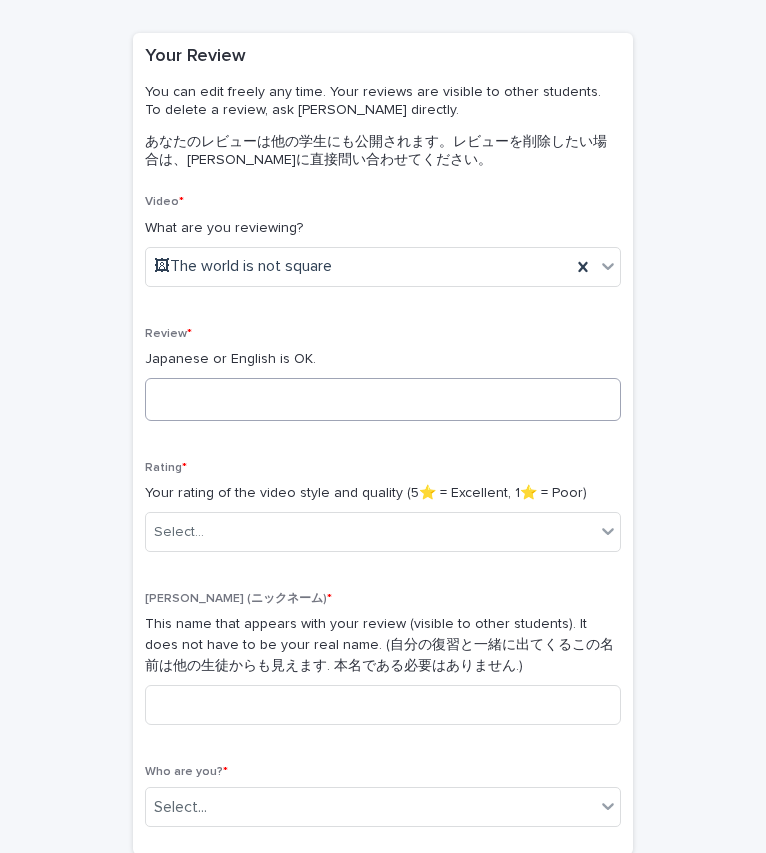 scroll, scrollTop: 153, scrollLeft: 0, axis: vertical 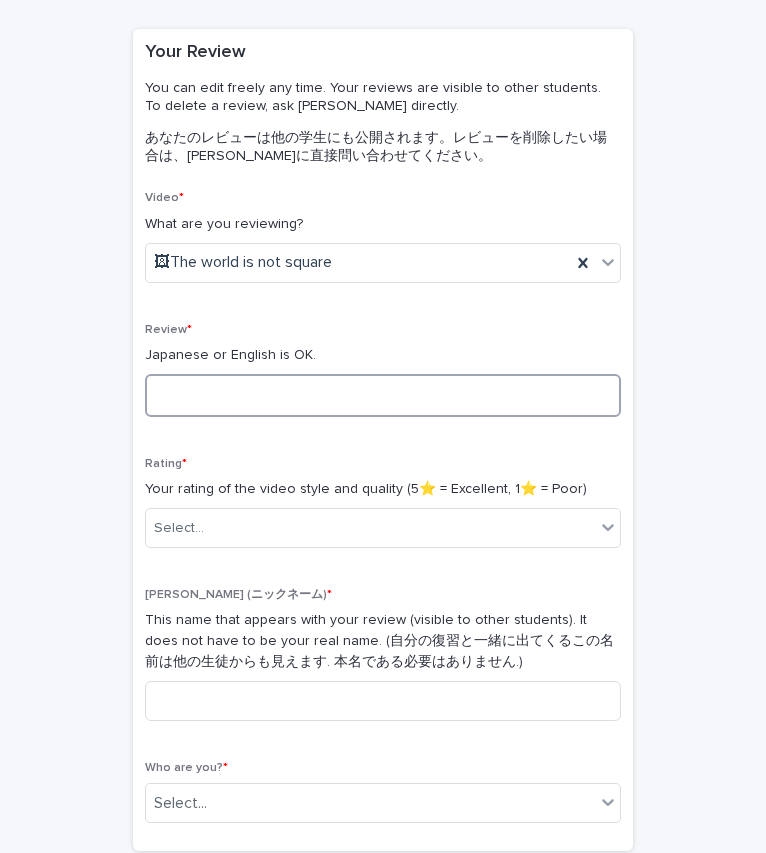 click at bounding box center (383, 395) 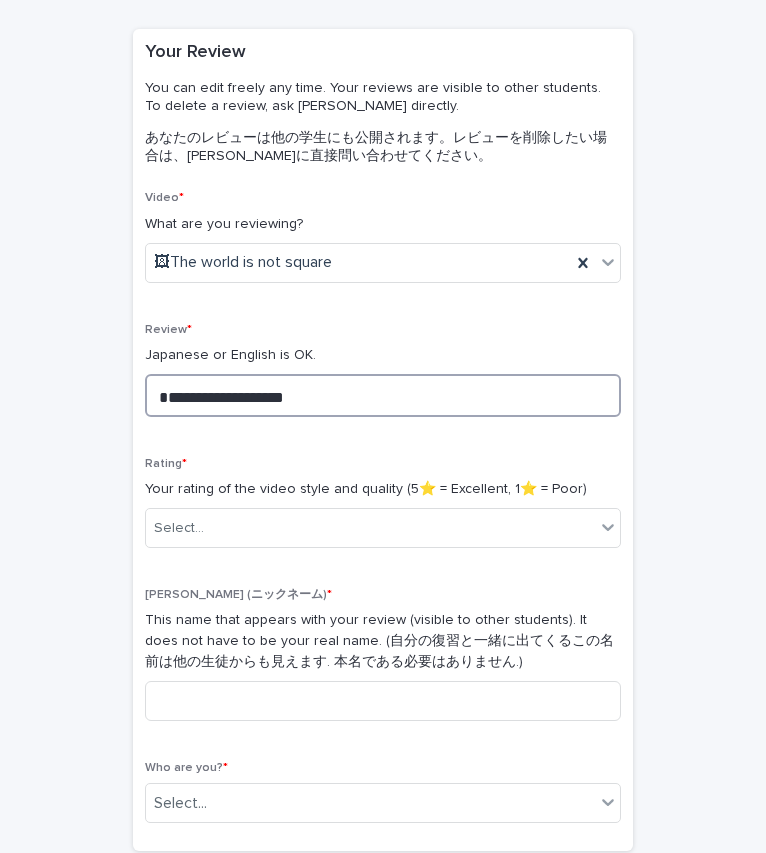 type on "**********" 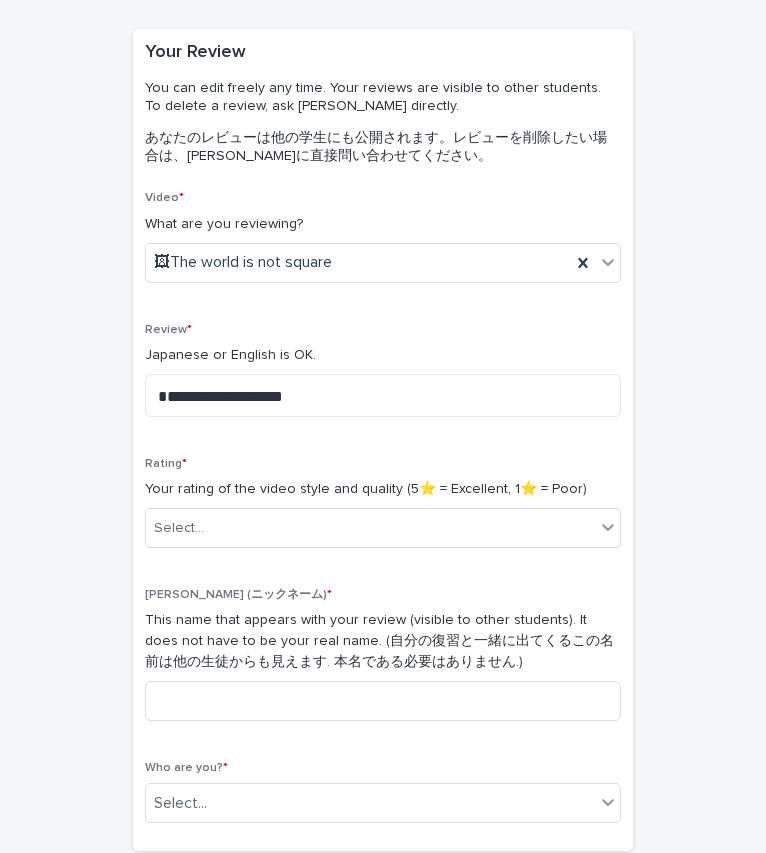 click on "Rating * Your rating of the video style and quality (5⭐️ = Excellent, 1⭐️ = Poor) Select..." at bounding box center [383, 510] 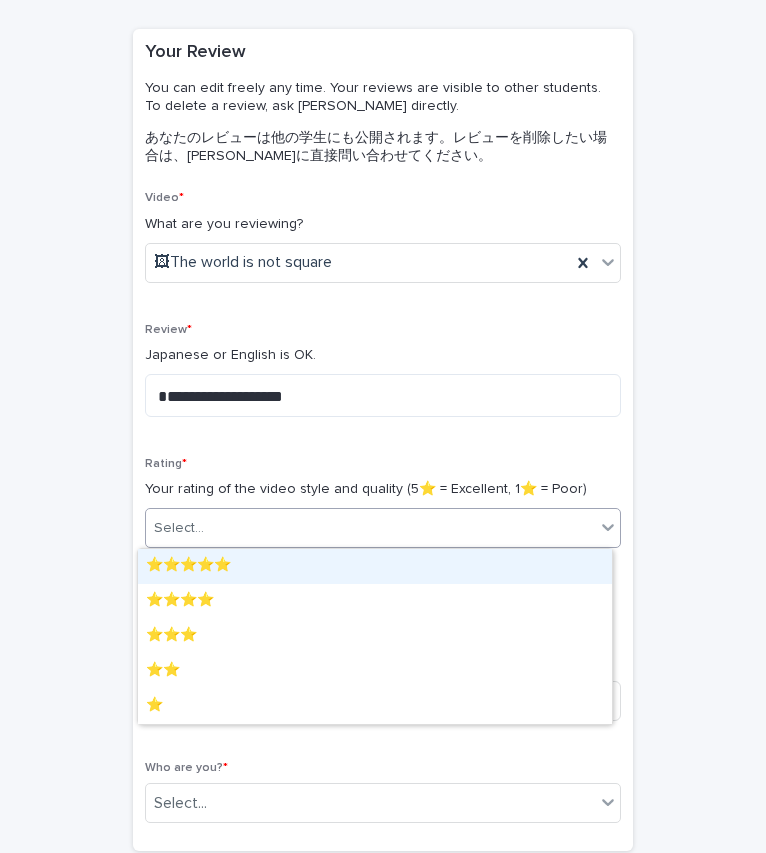 click on "Select..." at bounding box center [370, 528] 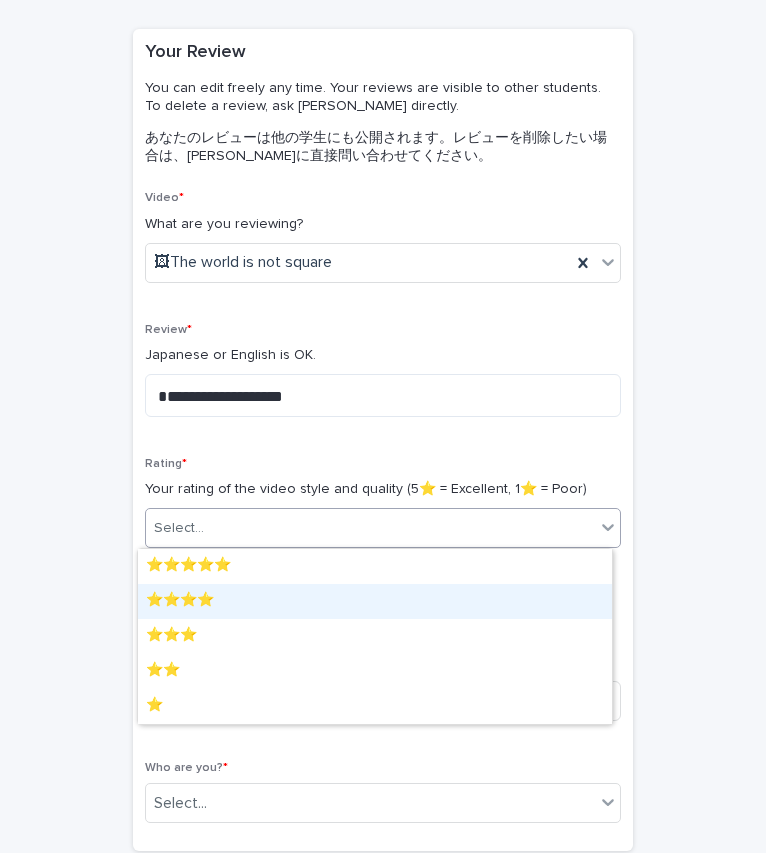 click on "⭐️⭐️⭐️⭐️" at bounding box center (375, 601) 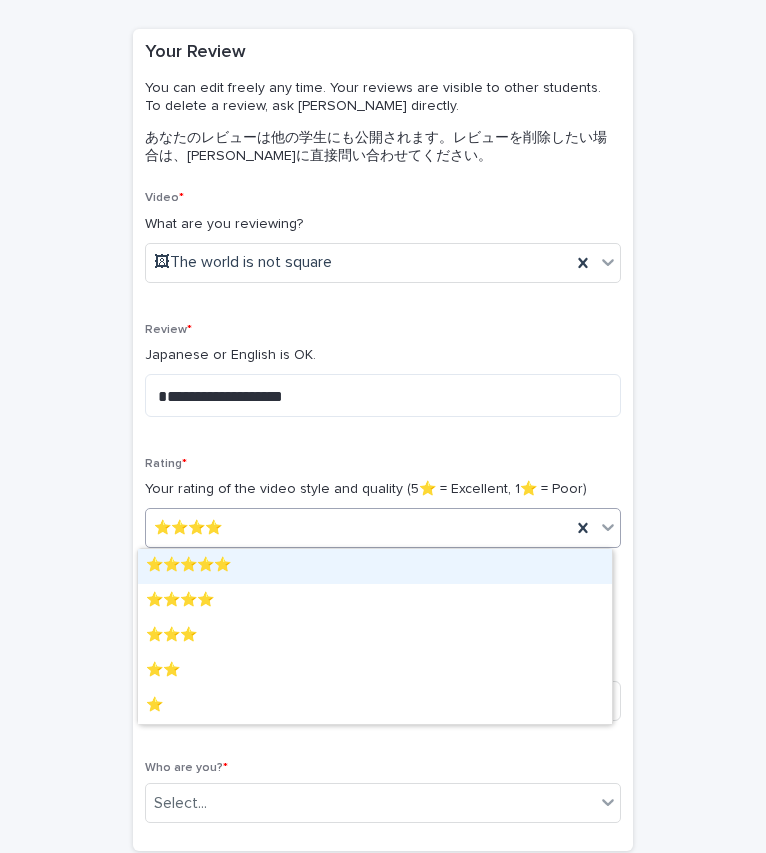click on "⭐️⭐️⭐️⭐️" at bounding box center [358, 528] 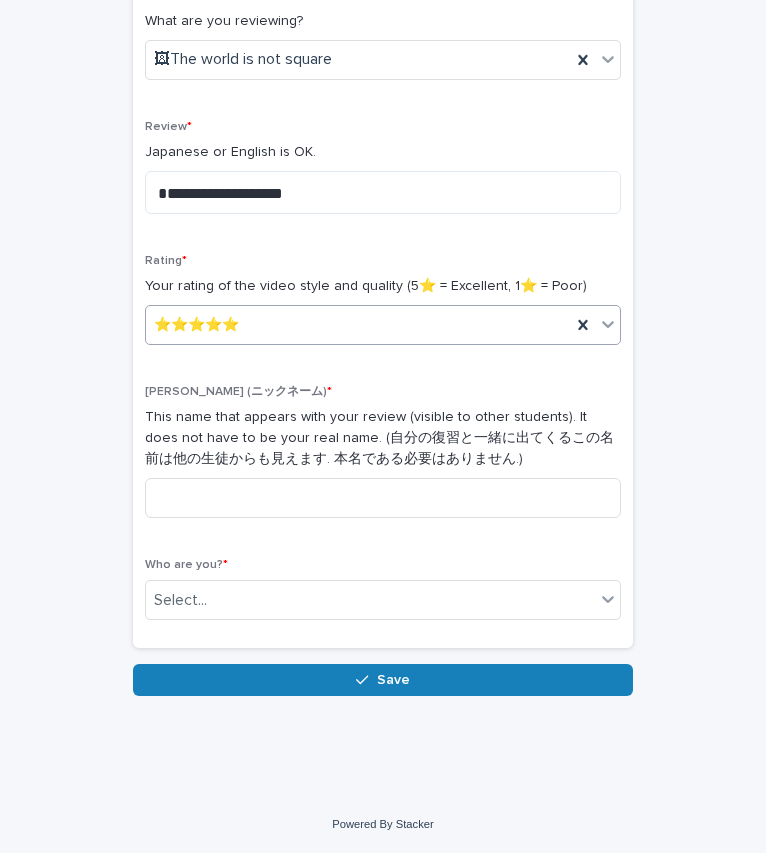 scroll, scrollTop: 332, scrollLeft: 0, axis: vertical 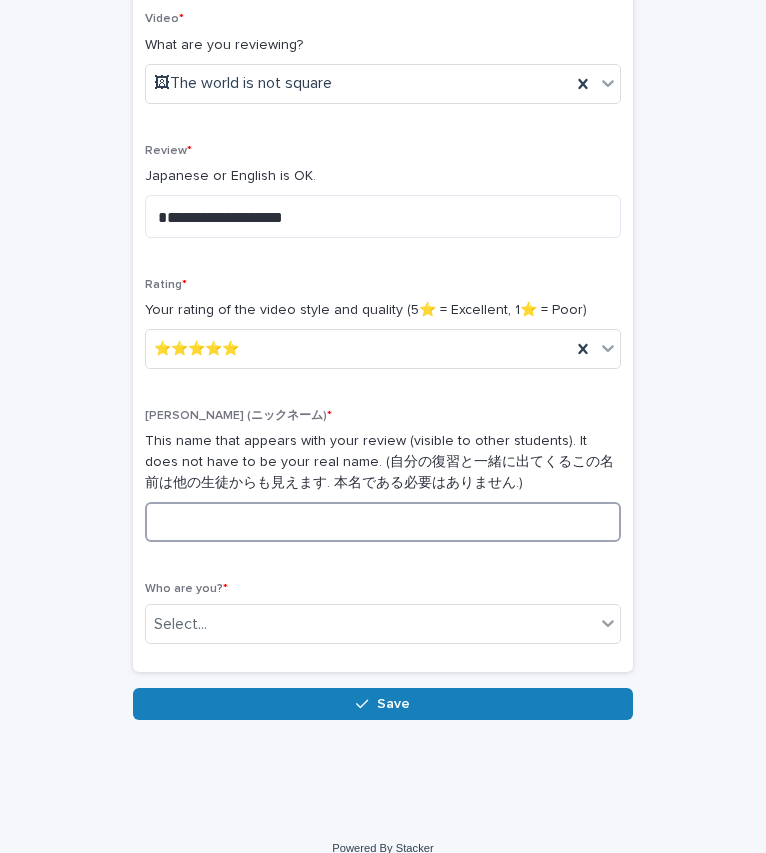 click at bounding box center [383, 522] 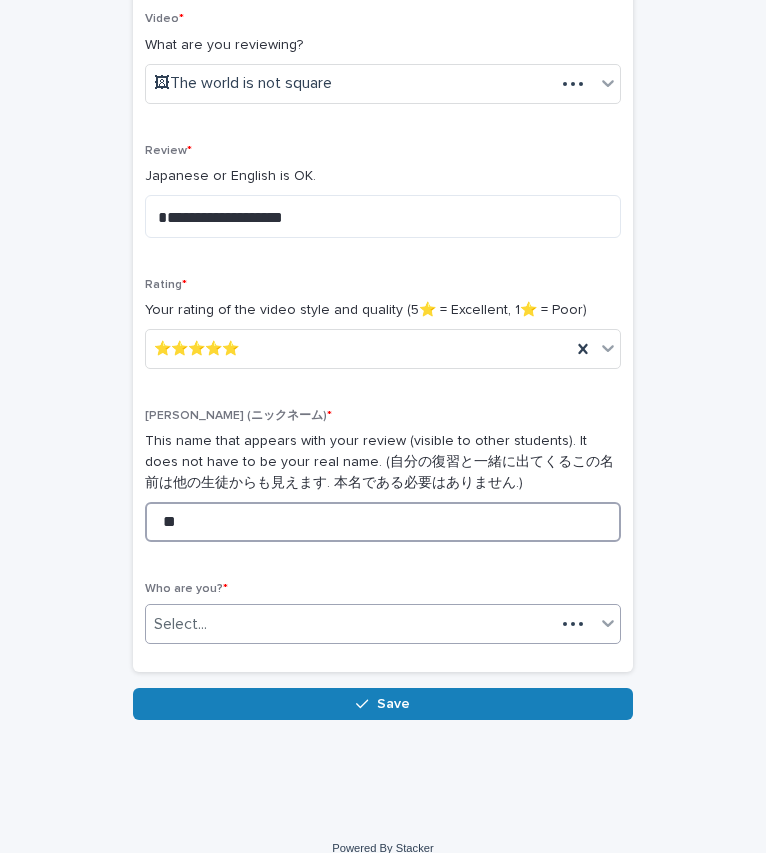 type on "**" 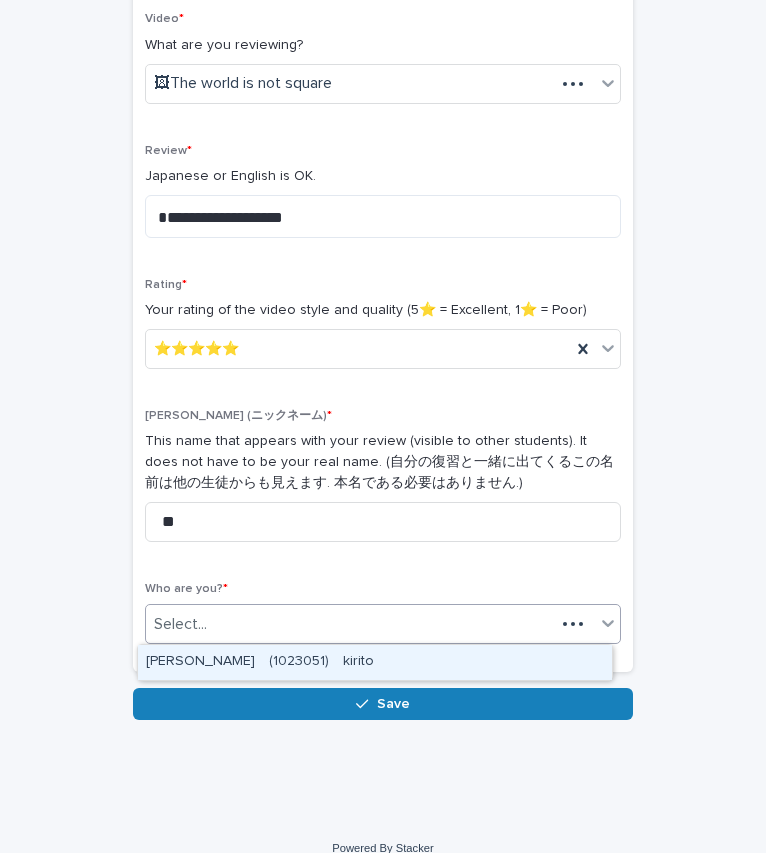 click on "Select..." at bounding box center (350, 624) 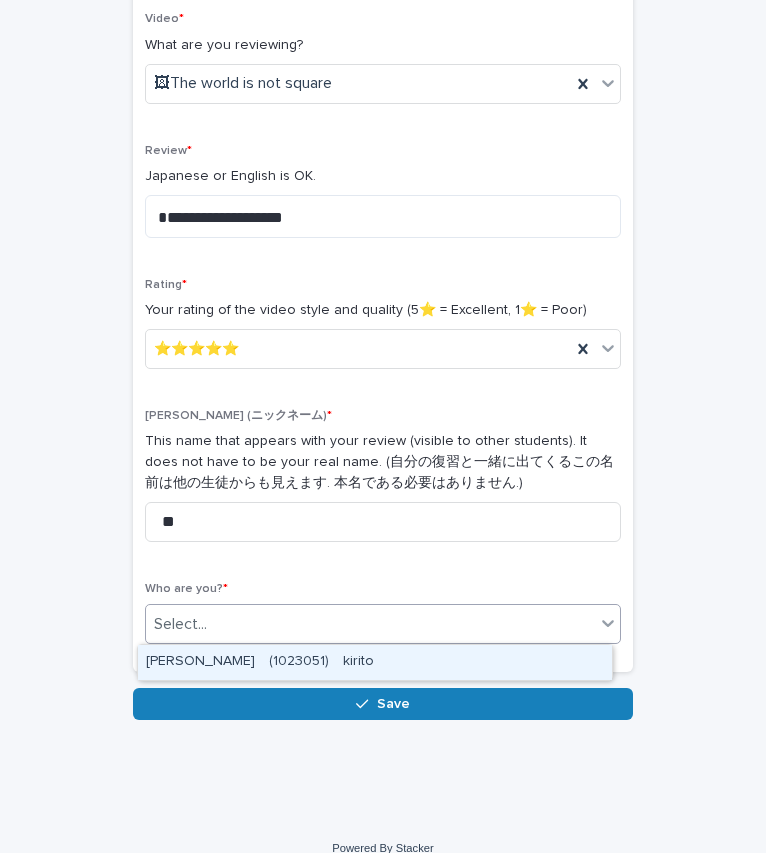 click on "[PERSON_NAME]　(1023051)　kirito" at bounding box center [375, 662] 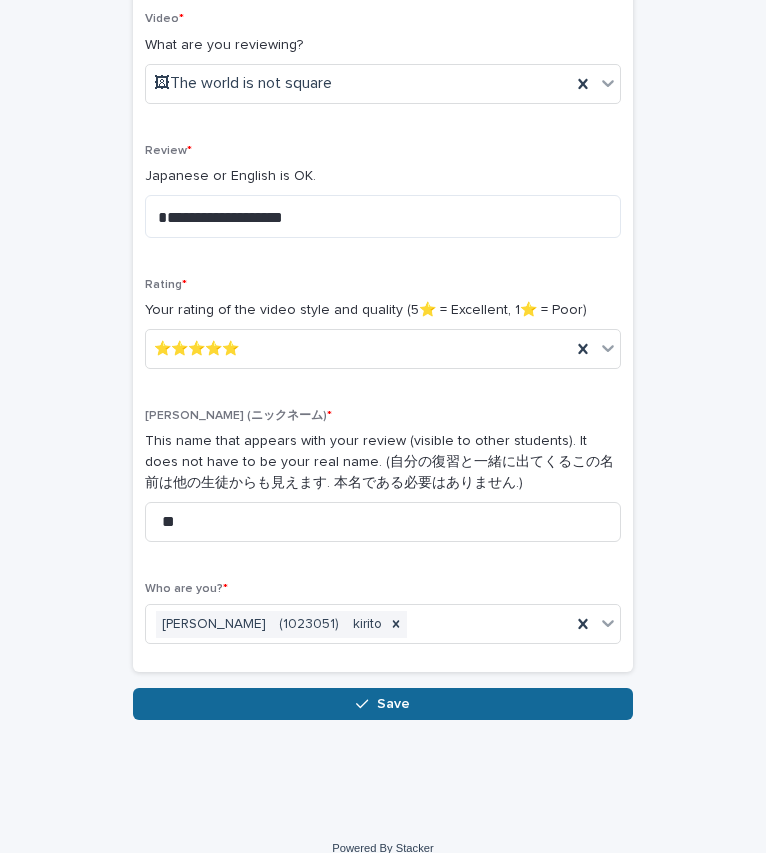 click on "Save" at bounding box center [383, 704] 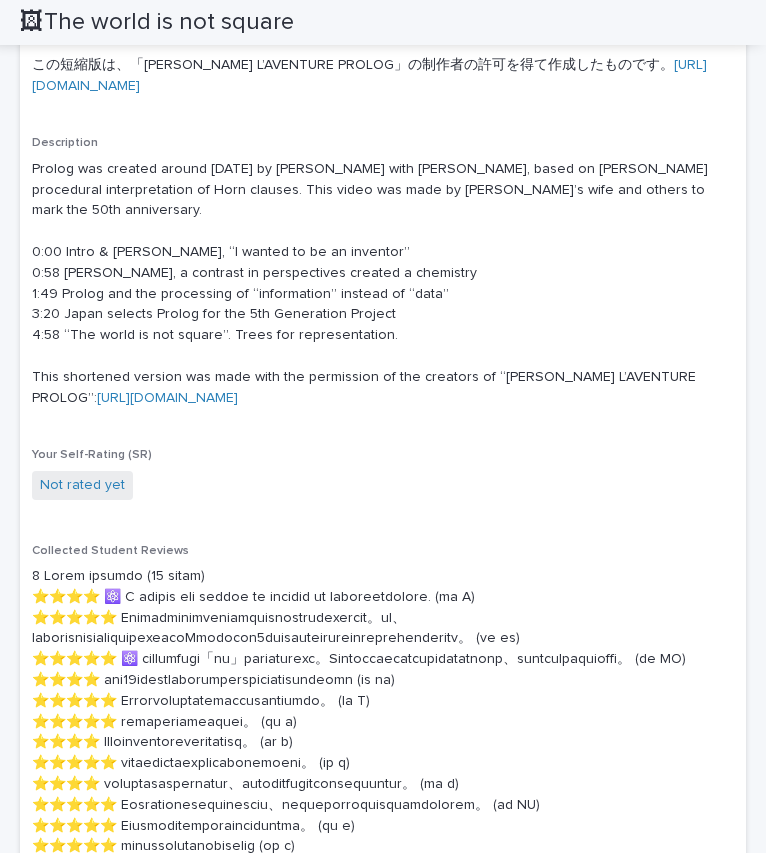 scroll, scrollTop: 946, scrollLeft: 0, axis: vertical 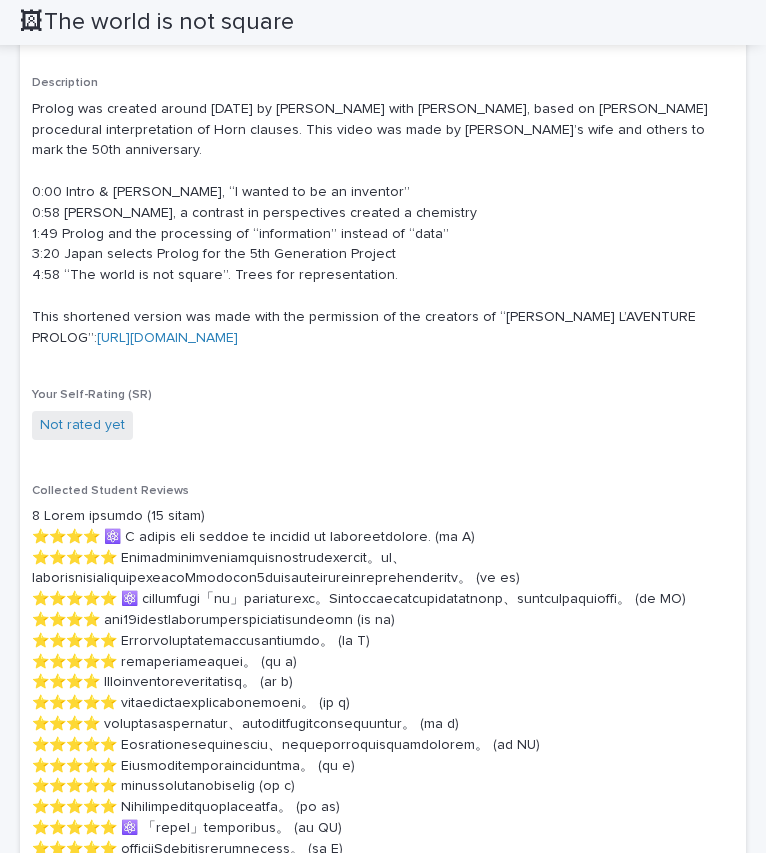 click on "Not rated yet" at bounding box center [82, 425] 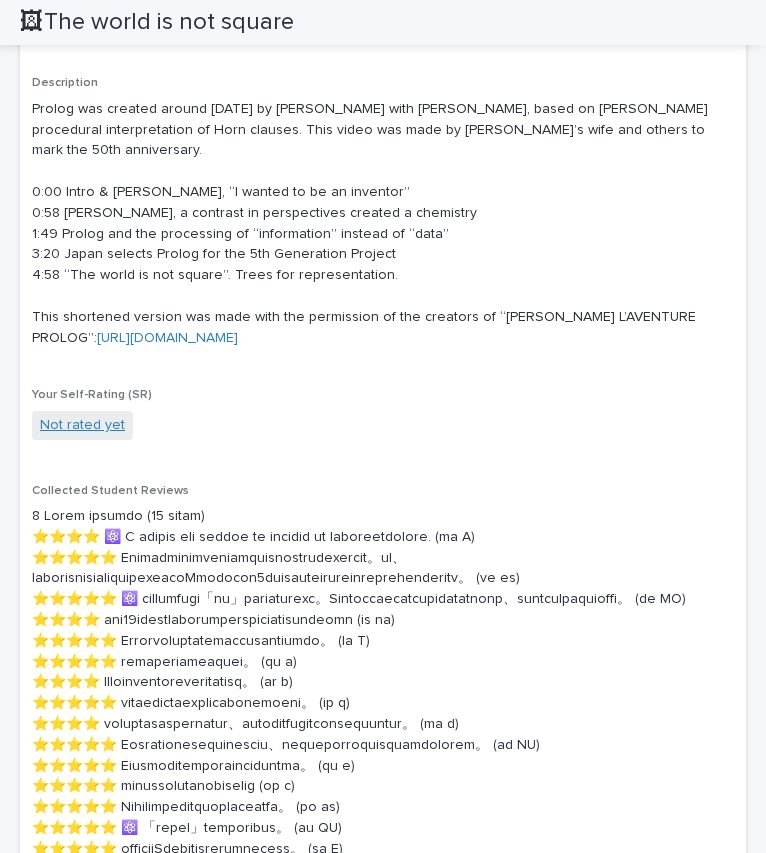 click on "Not rated yet" at bounding box center [82, 425] 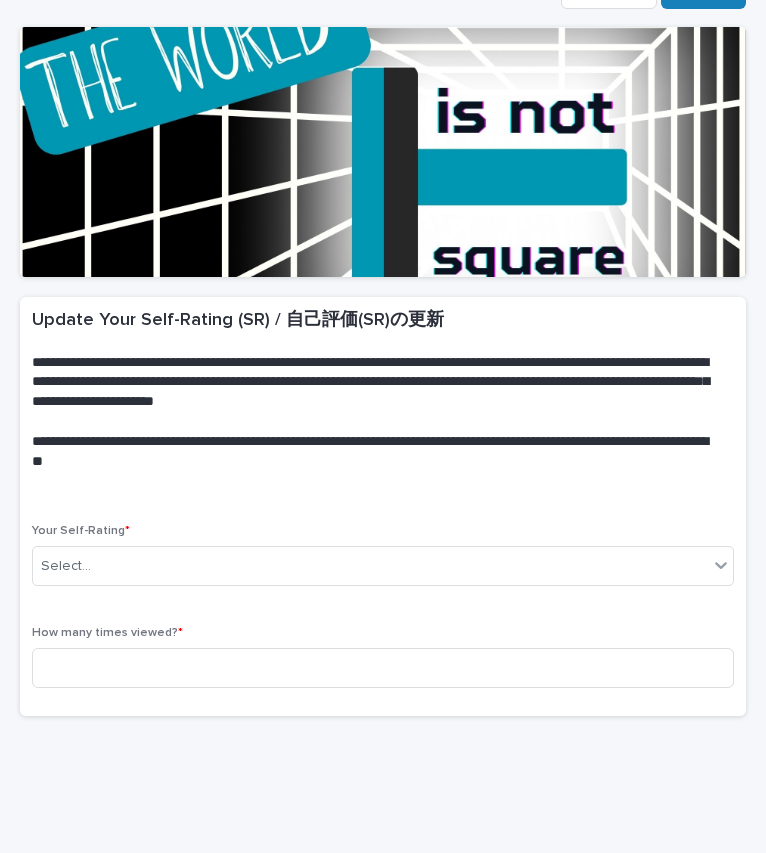 scroll, scrollTop: 161, scrollLeft: 0, axis: vertical 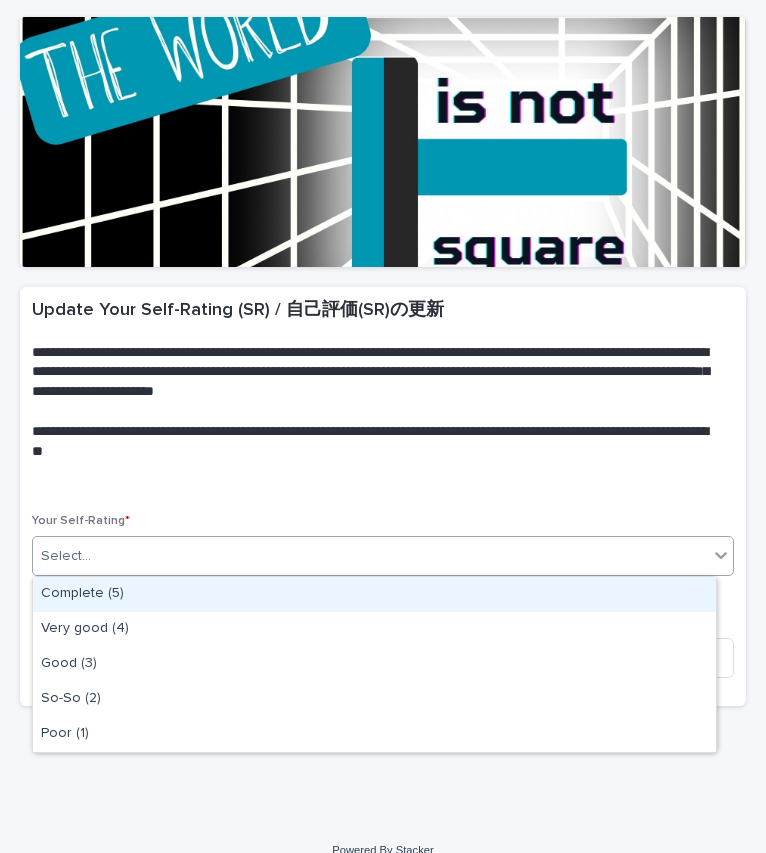 click on "Select..." at bounding box center (370, 556) 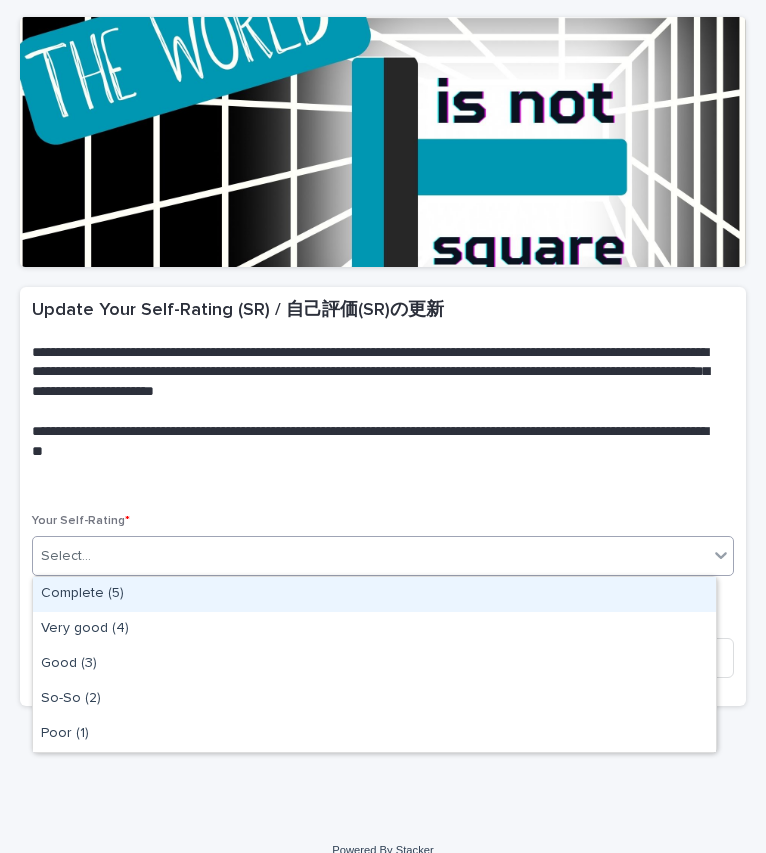 click on "Complete (5)" at bounding box center [374, 594] 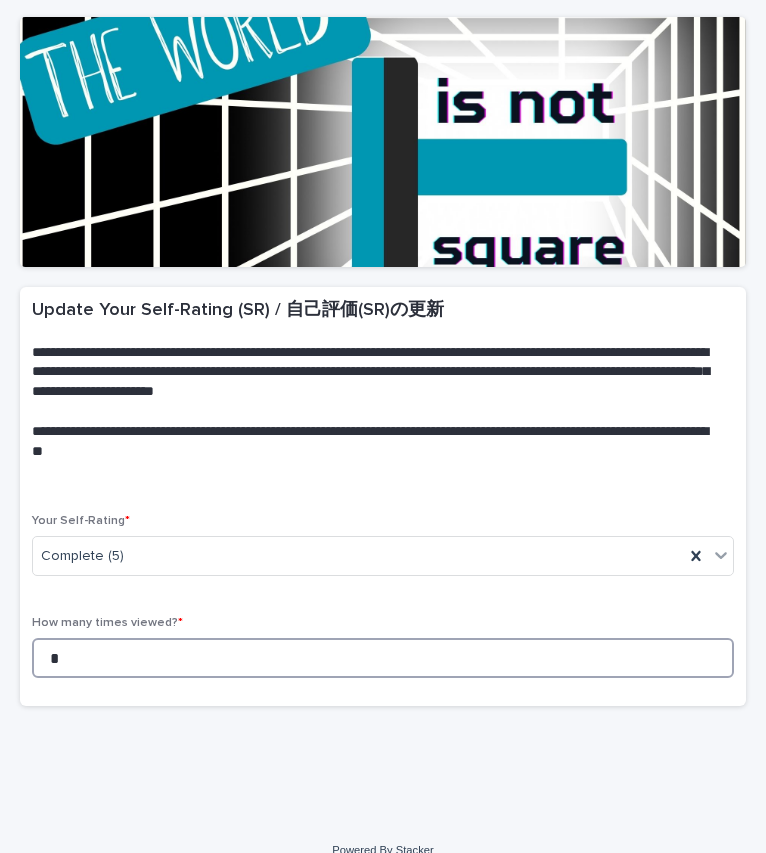 click on "*" at bounding box center [383, 658] 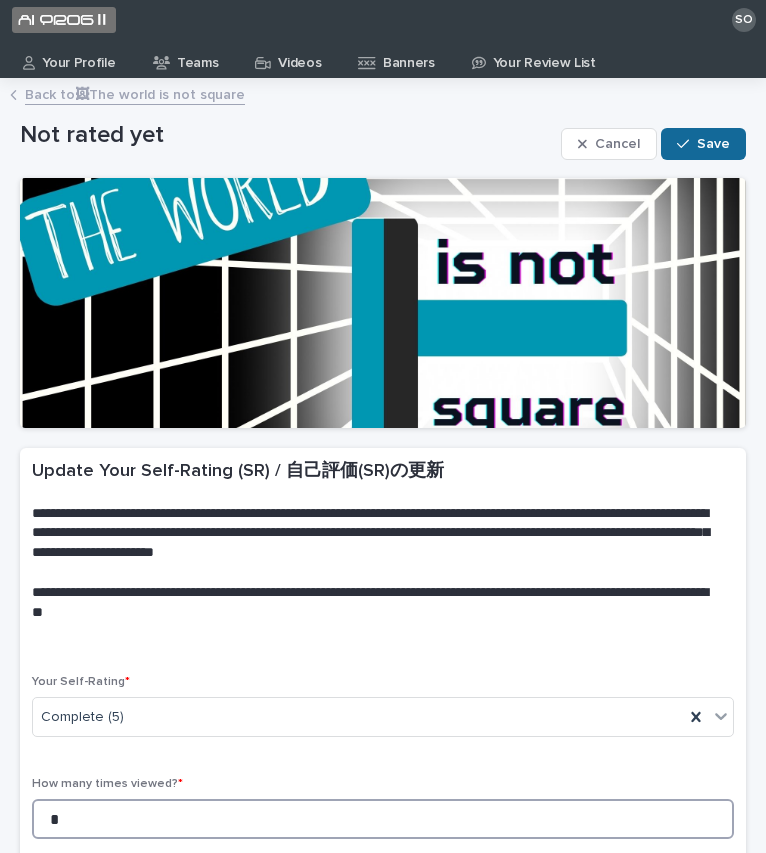 type on "*" 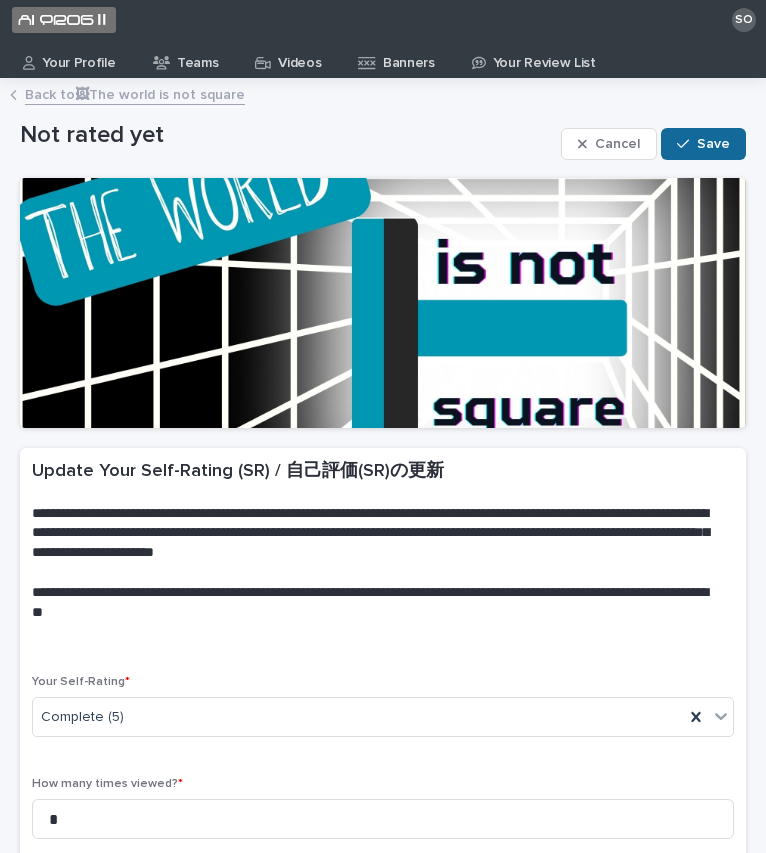 click on "Save" at bounding box center [703, 144] 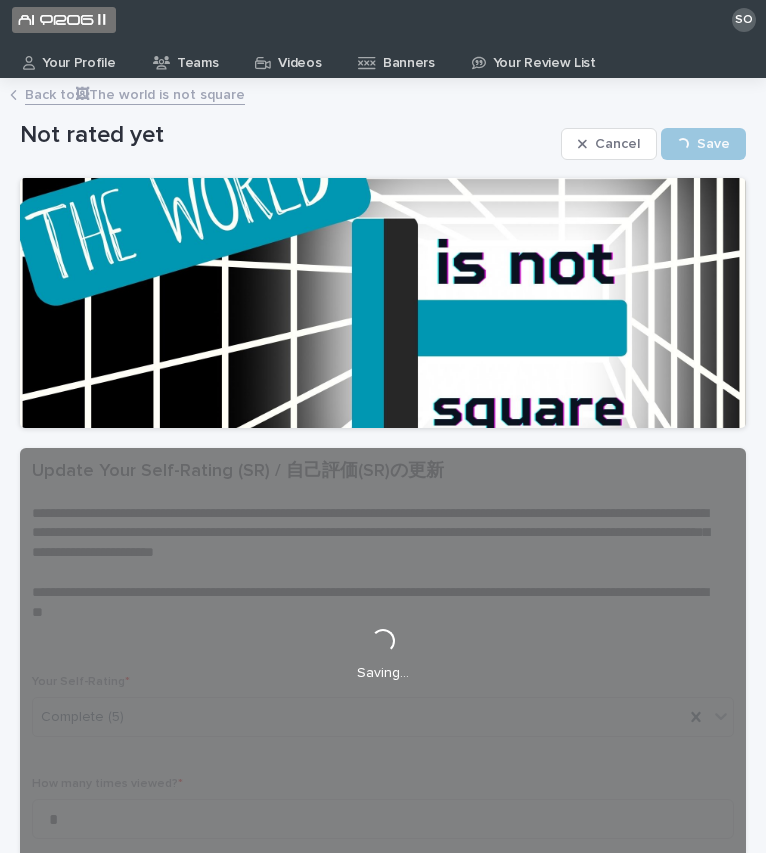 click on "Your Profile" at bounding box center (78, 56) 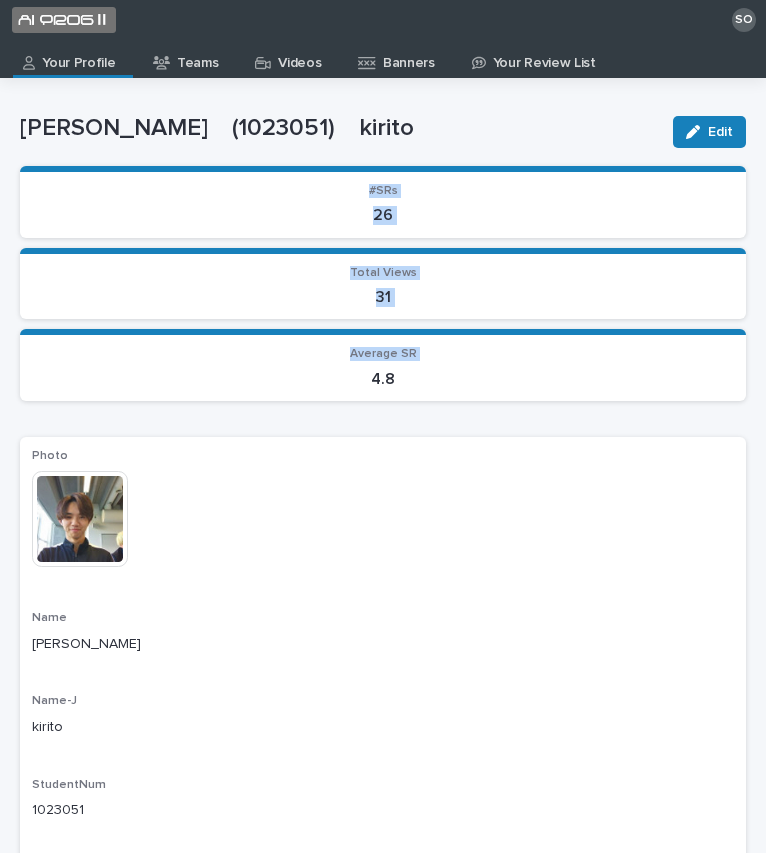 drag, startPoint x: 199, startPoint y: 189, endPoint x: 193, endPoint y: 420, distance: 231.07791 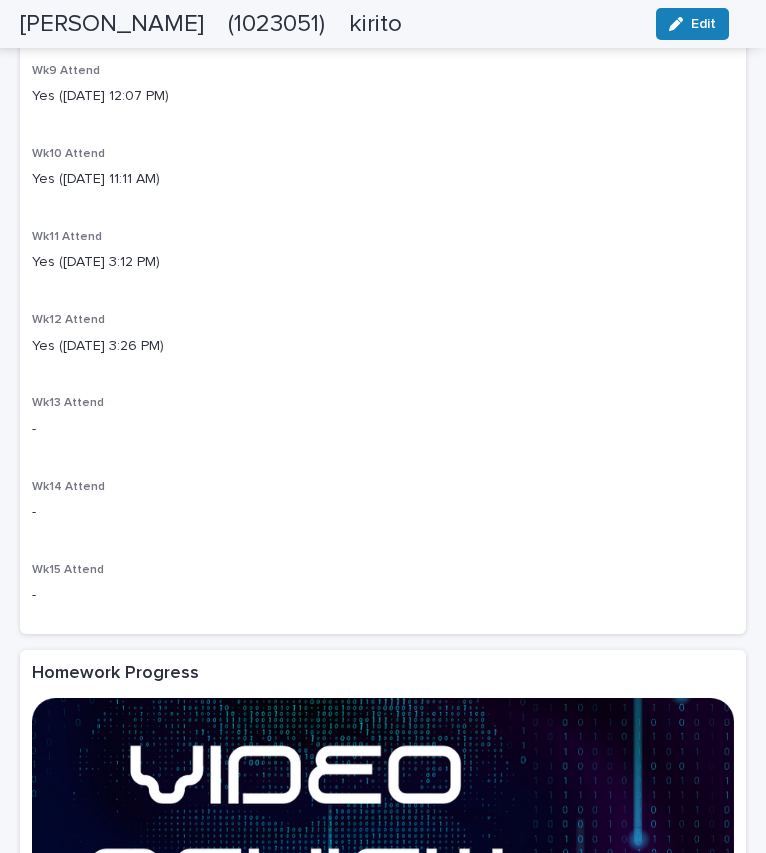 scroll, scrollTop: 2565, scrollLeft: 0, axis: vertical 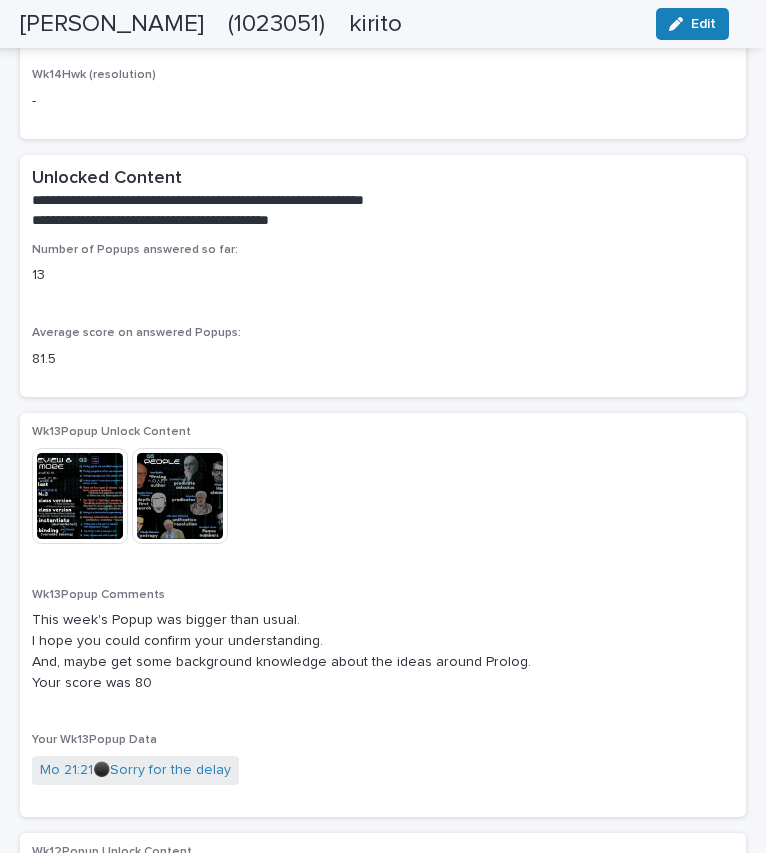 click at bounding box center (80, 496) 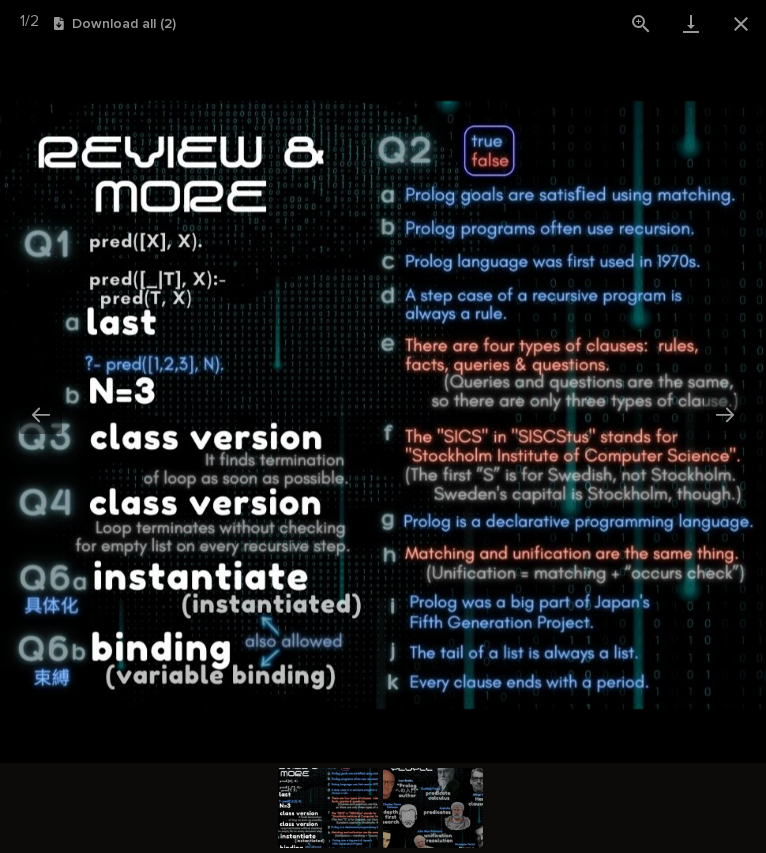click at bounding box center (433, 808) 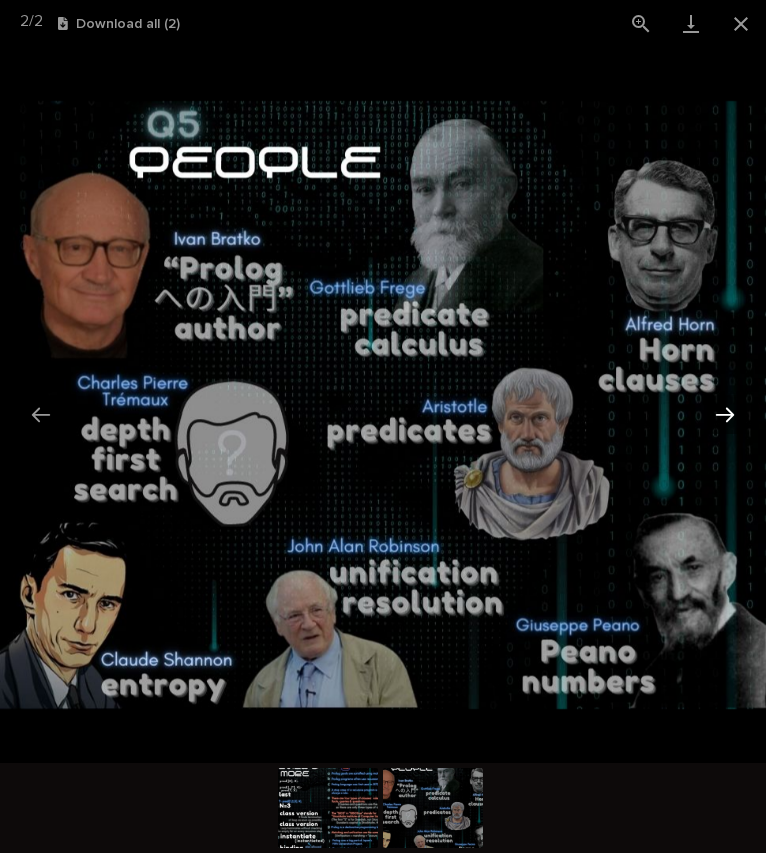 click at bounding box center [725, 414] 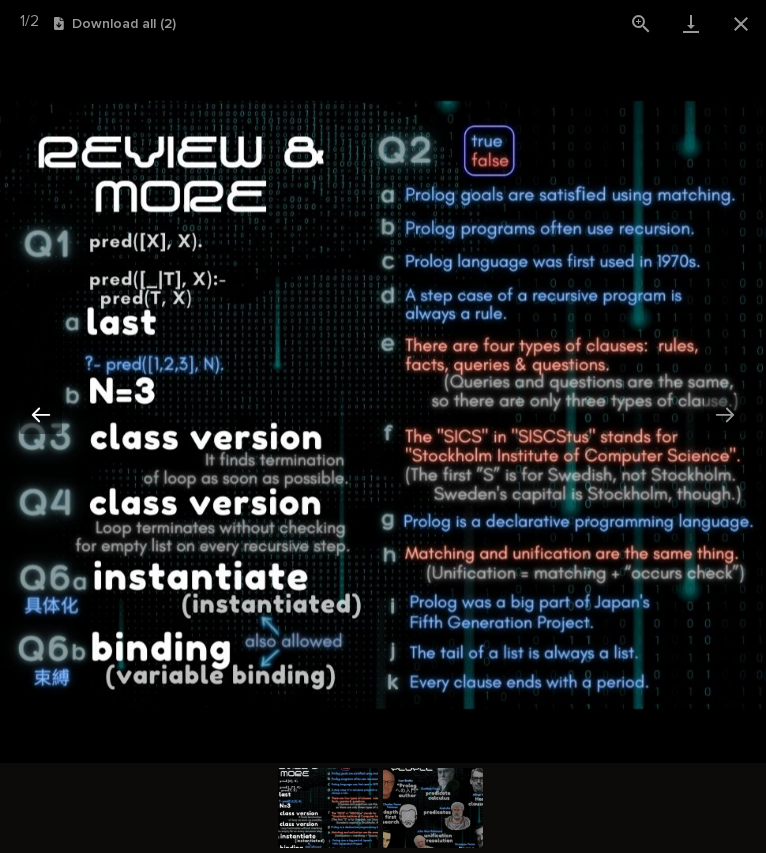 click at bounding box center [41, 414] 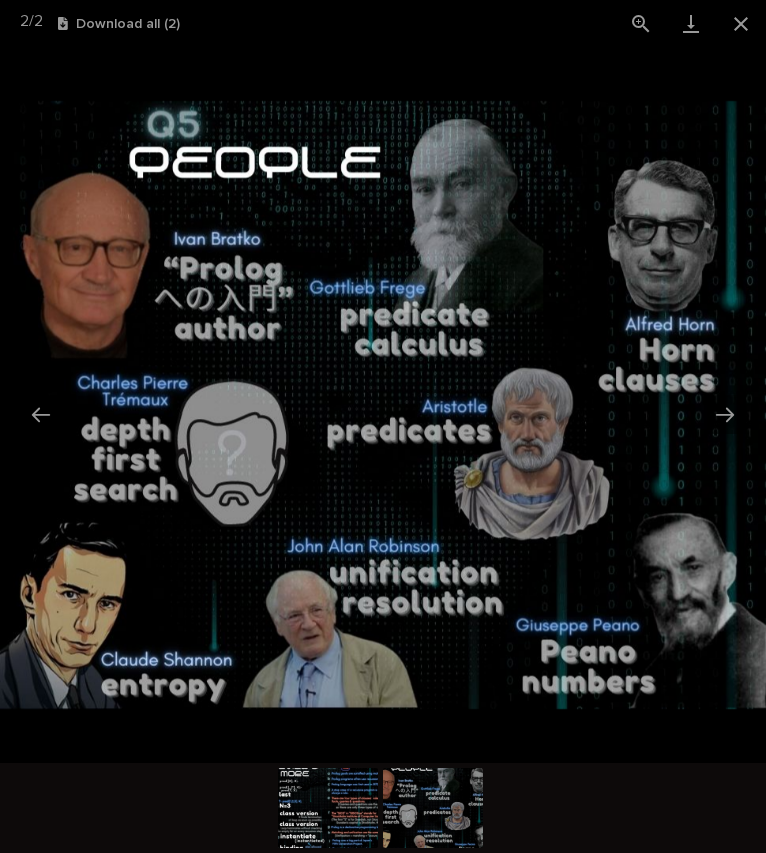 click at bounding box center (328, 808) 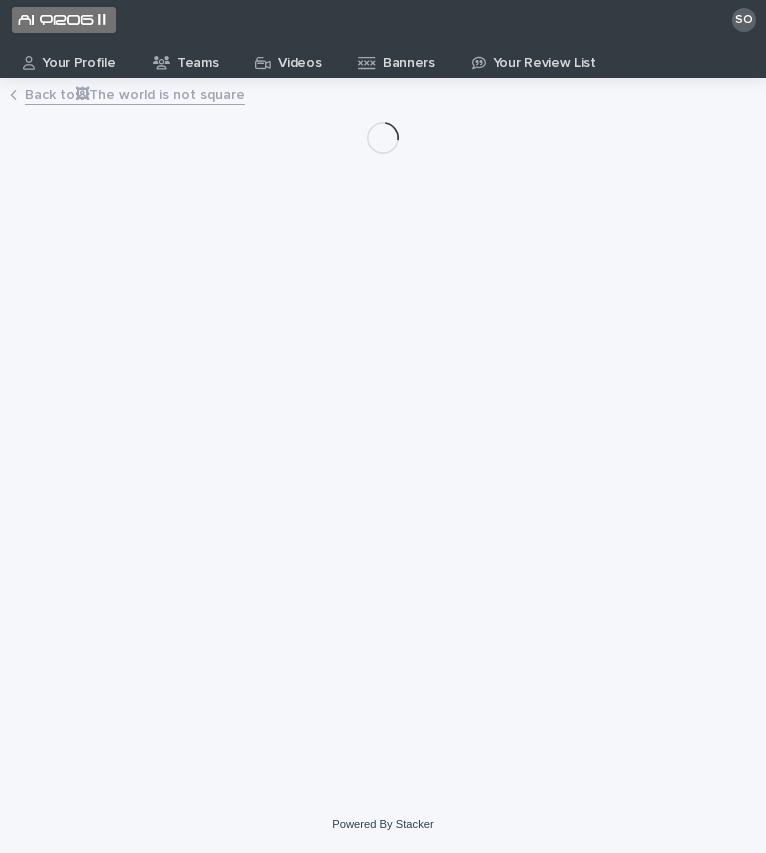 scroll, scrollTop: 0, scrollLeft: 0, axis: both 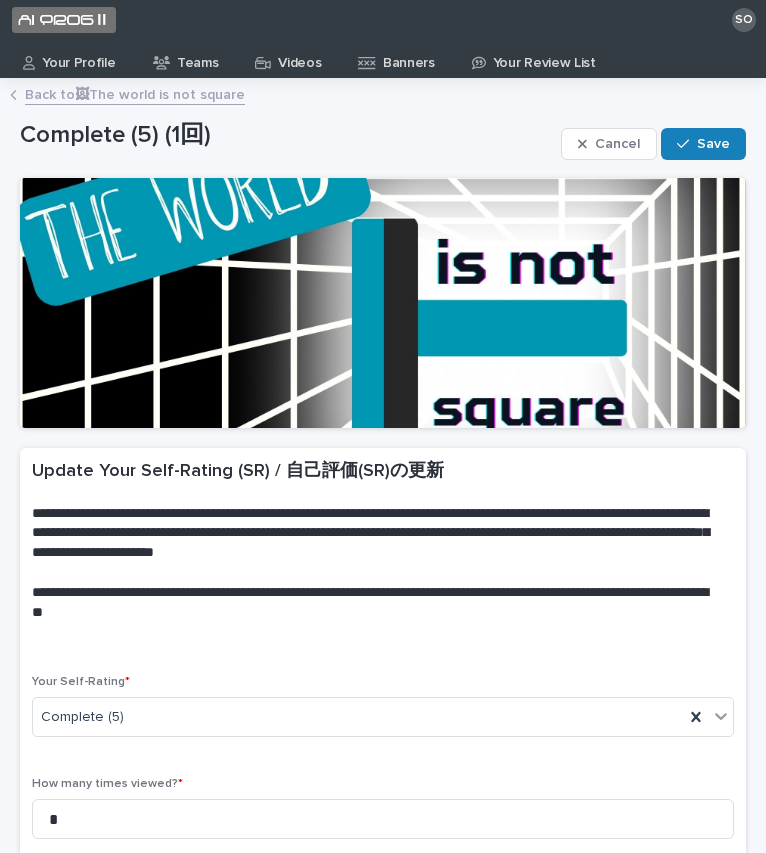 click on "Your Profile" at bounding box center (78, 56) 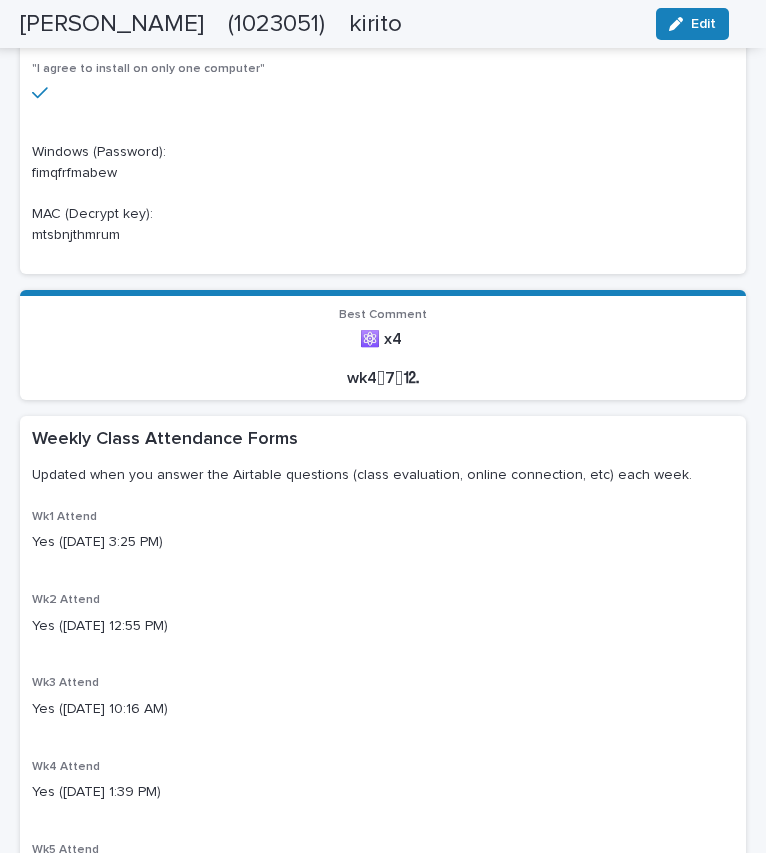 scroll, scrollTop: 0, scrollLeft: 0, axis: both 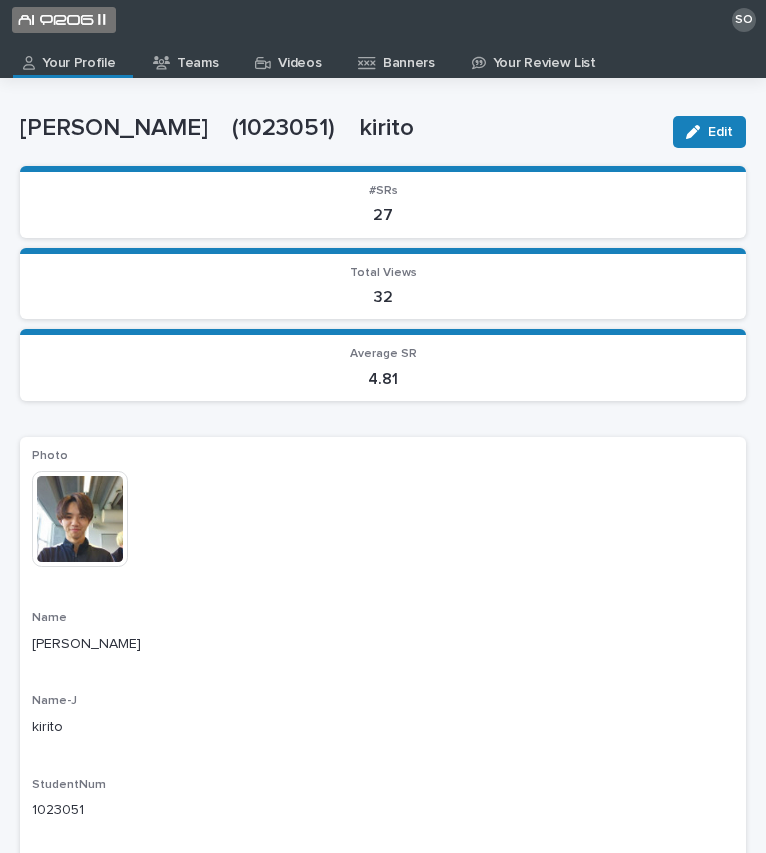 click on "Videos" at bounding box center [299, 56] 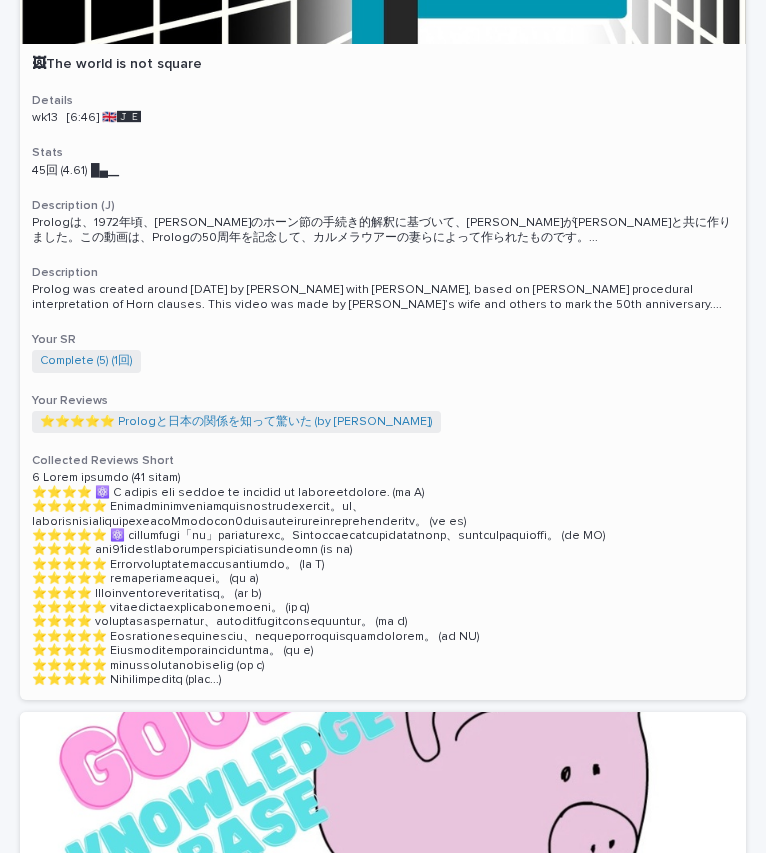 scroll, scrollTop: 313, scrollLeft: 0, axis: vertical 